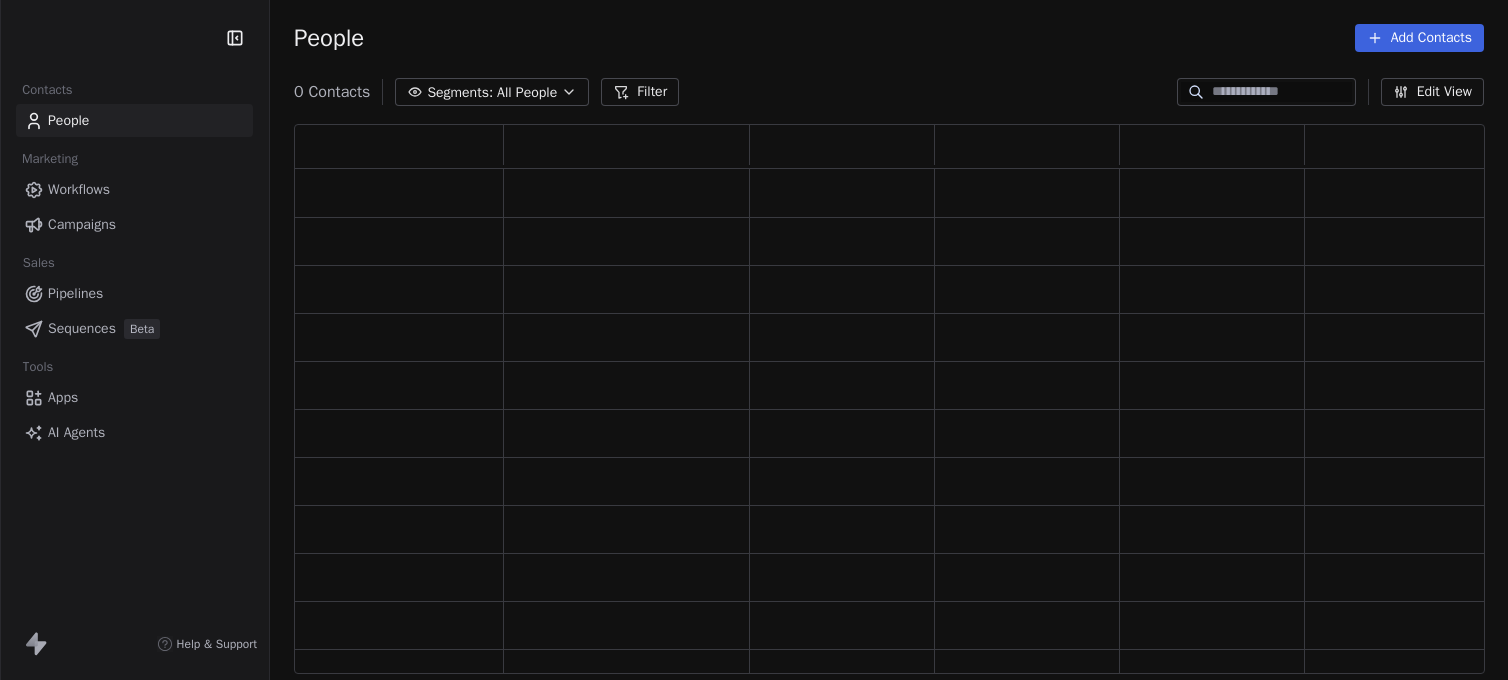 scroll, scrollTop: 0, scrollLeft: 0, axis: both 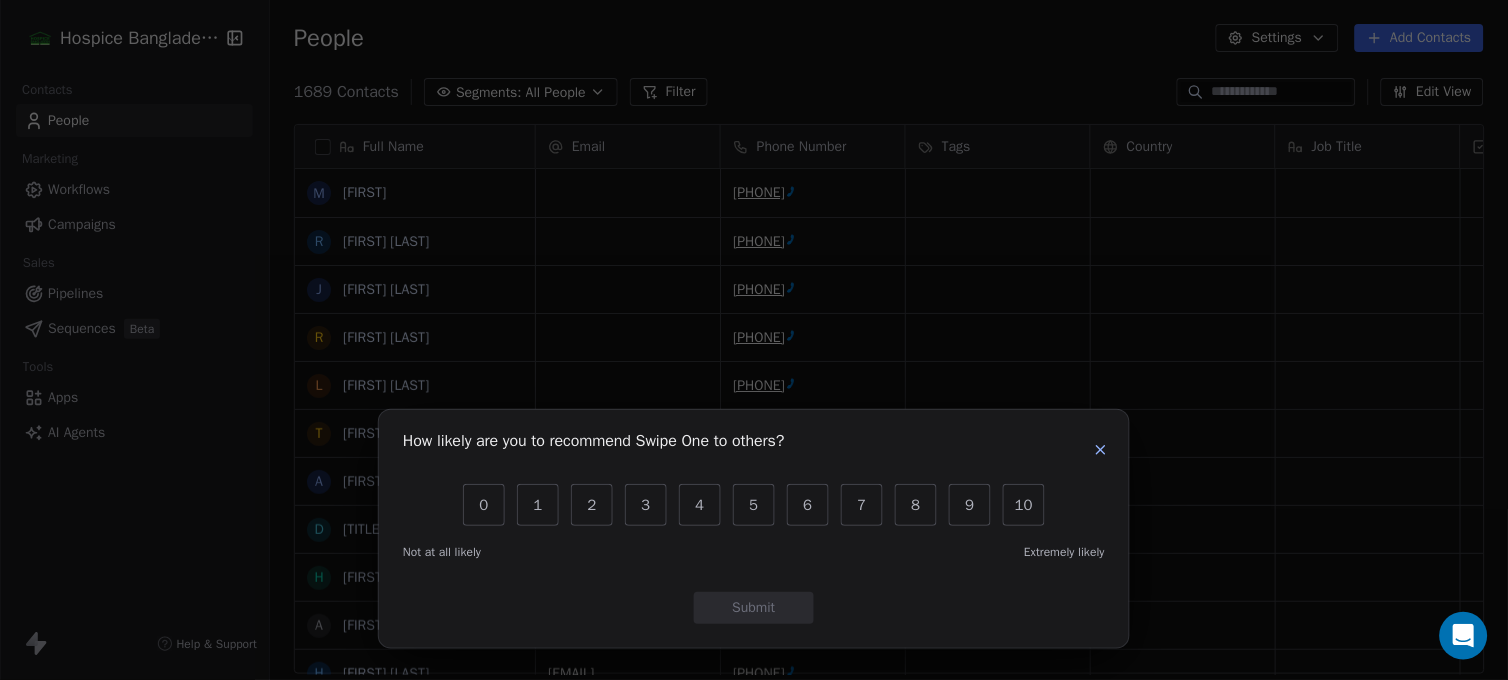 click 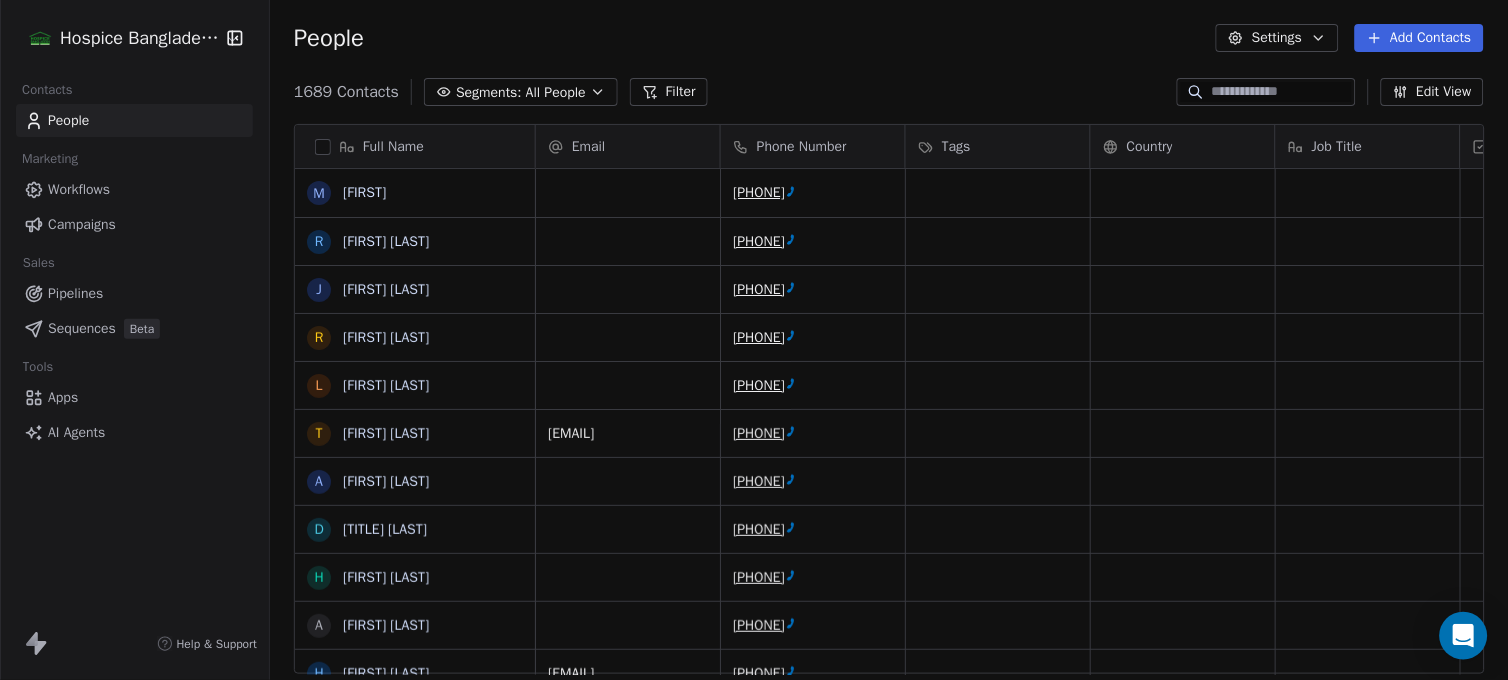 click on "Apps" at bounding box center (63, 397) 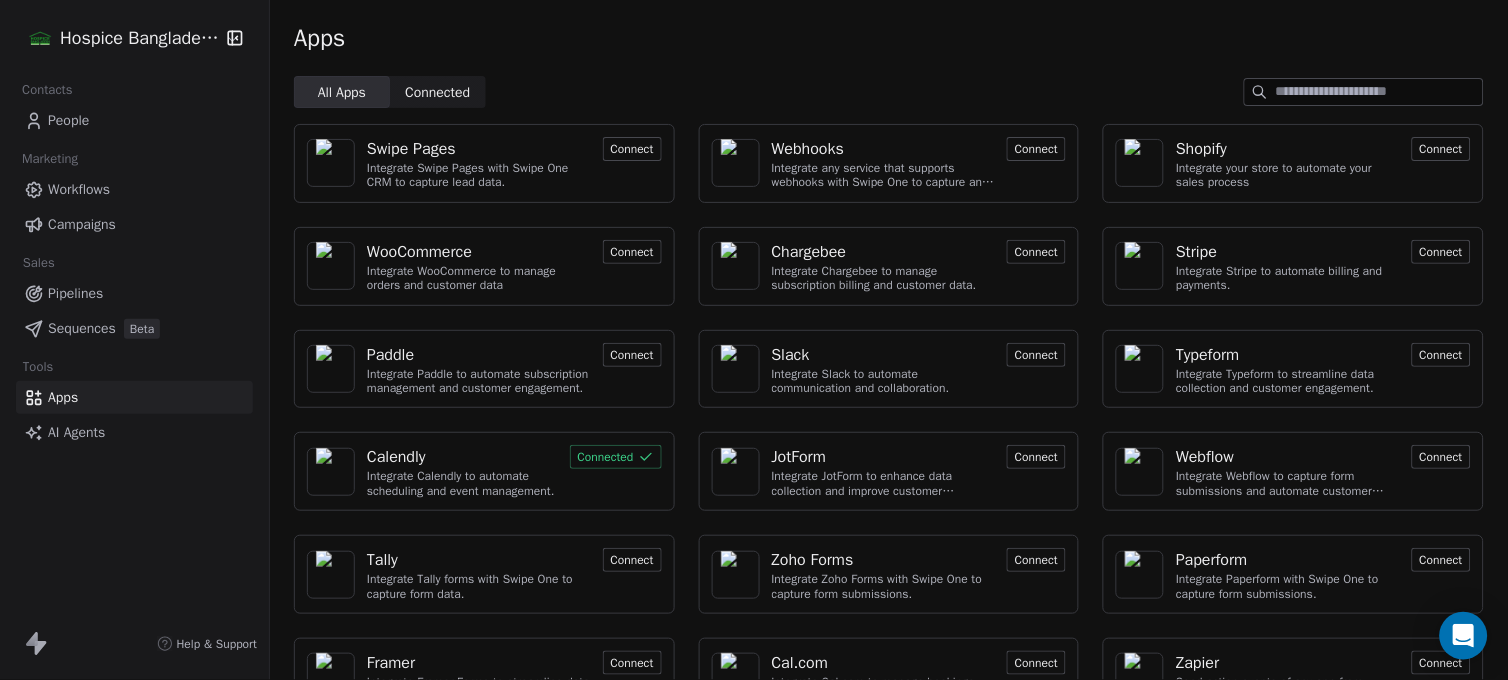 click on "Connect" at bounding box center [1036, 149] 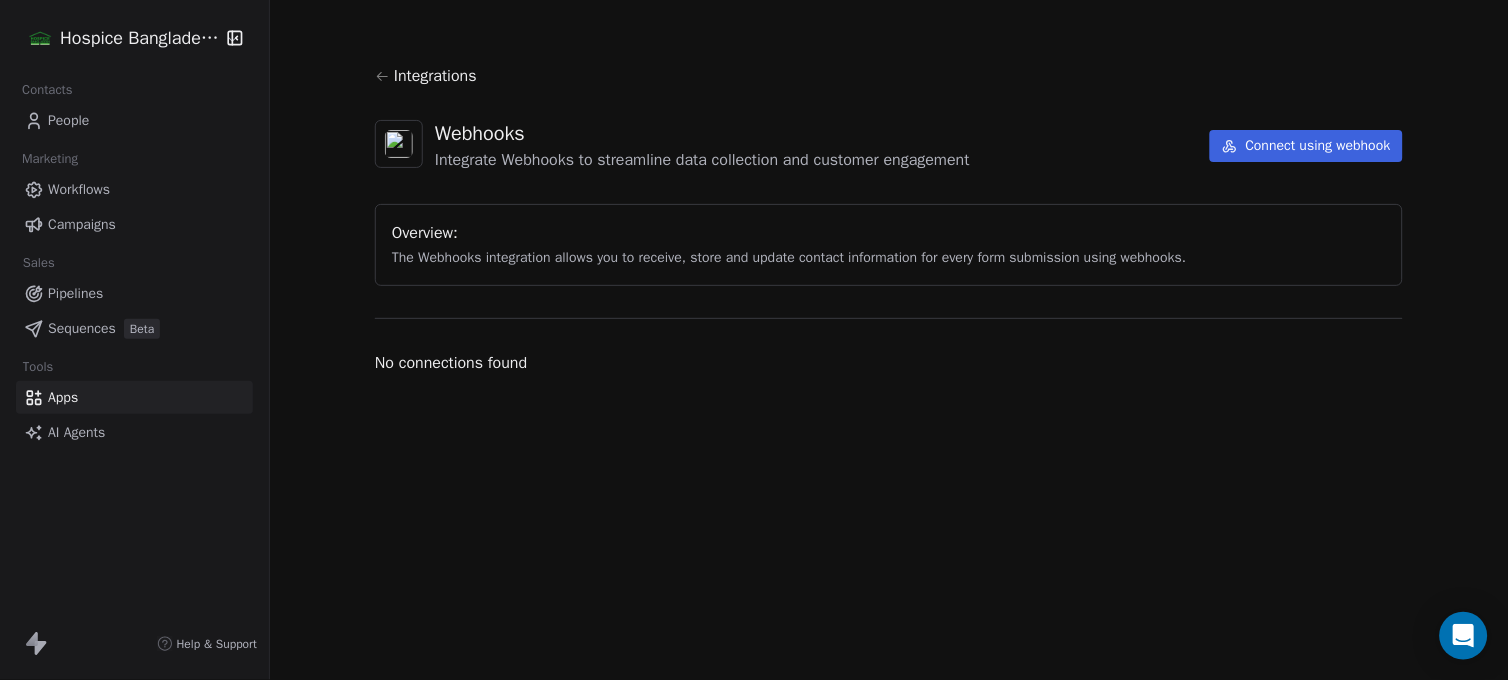 click on "Connect using webhook" at bounding box center (1306, 146) 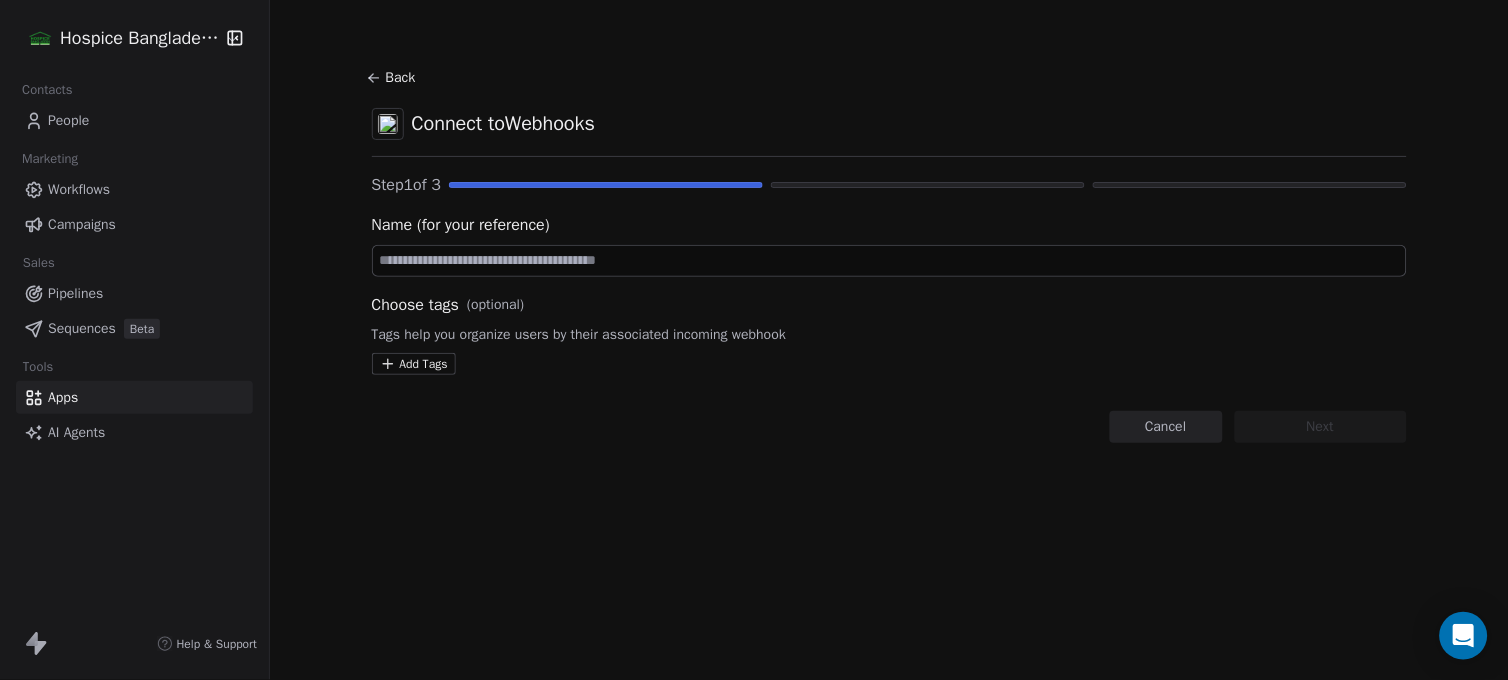 click at bounding box center (889, 261) 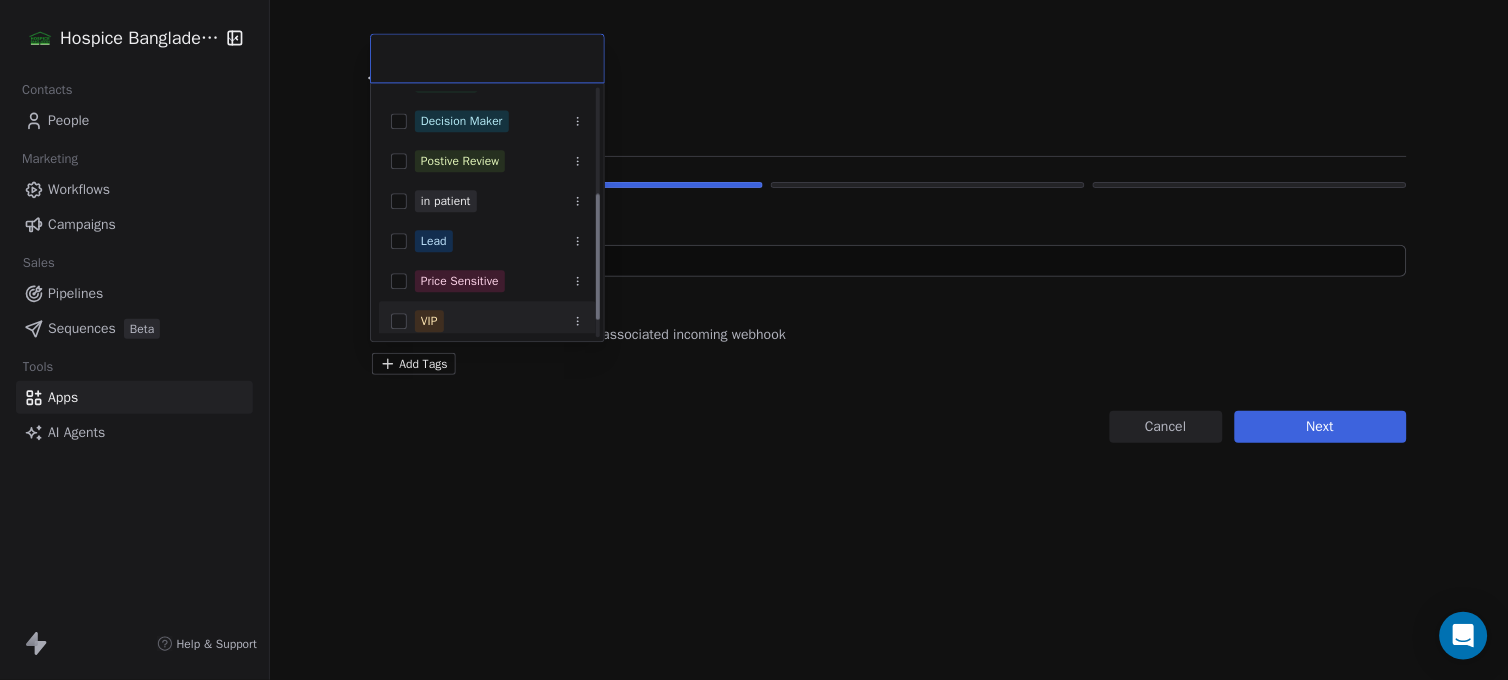 scroll, scrollTop: 236, scrollLeft: 0, axis: vertical 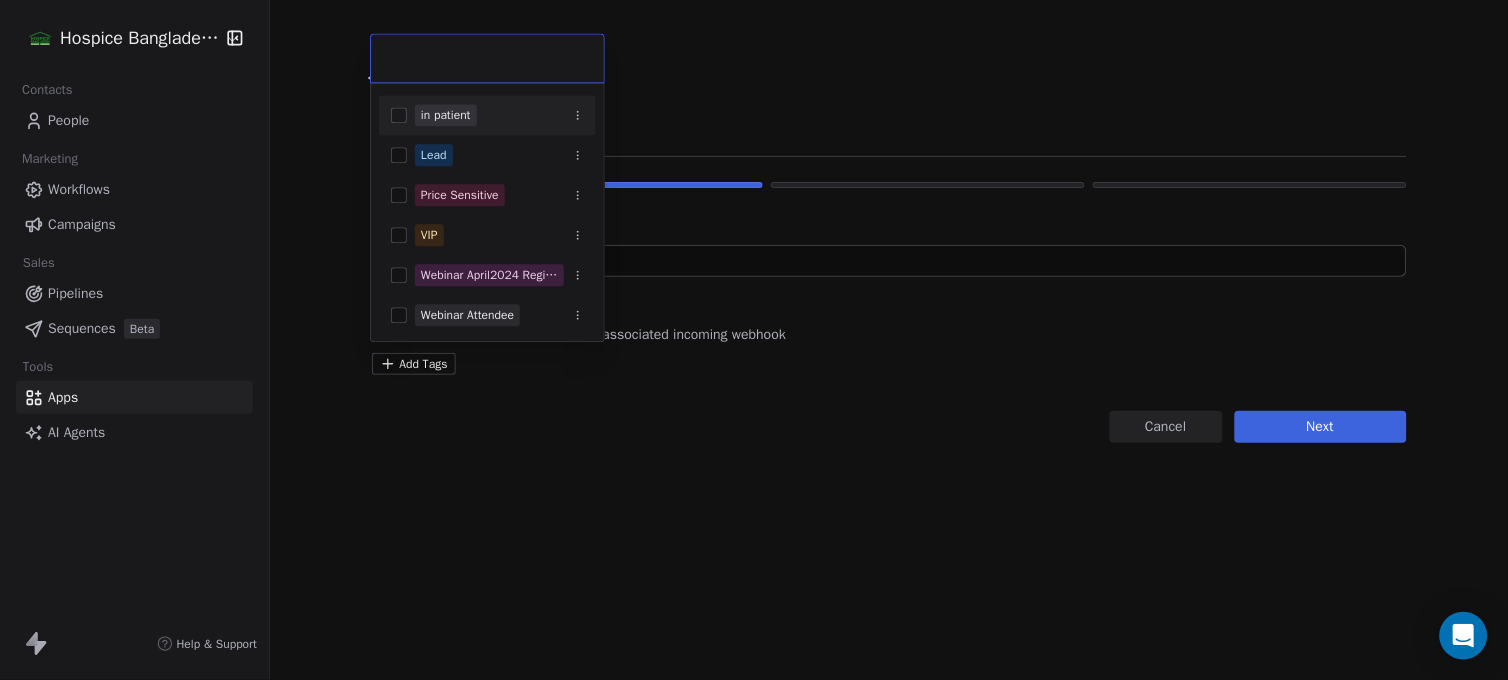click on "in patient" at bounding box center (446, 115) 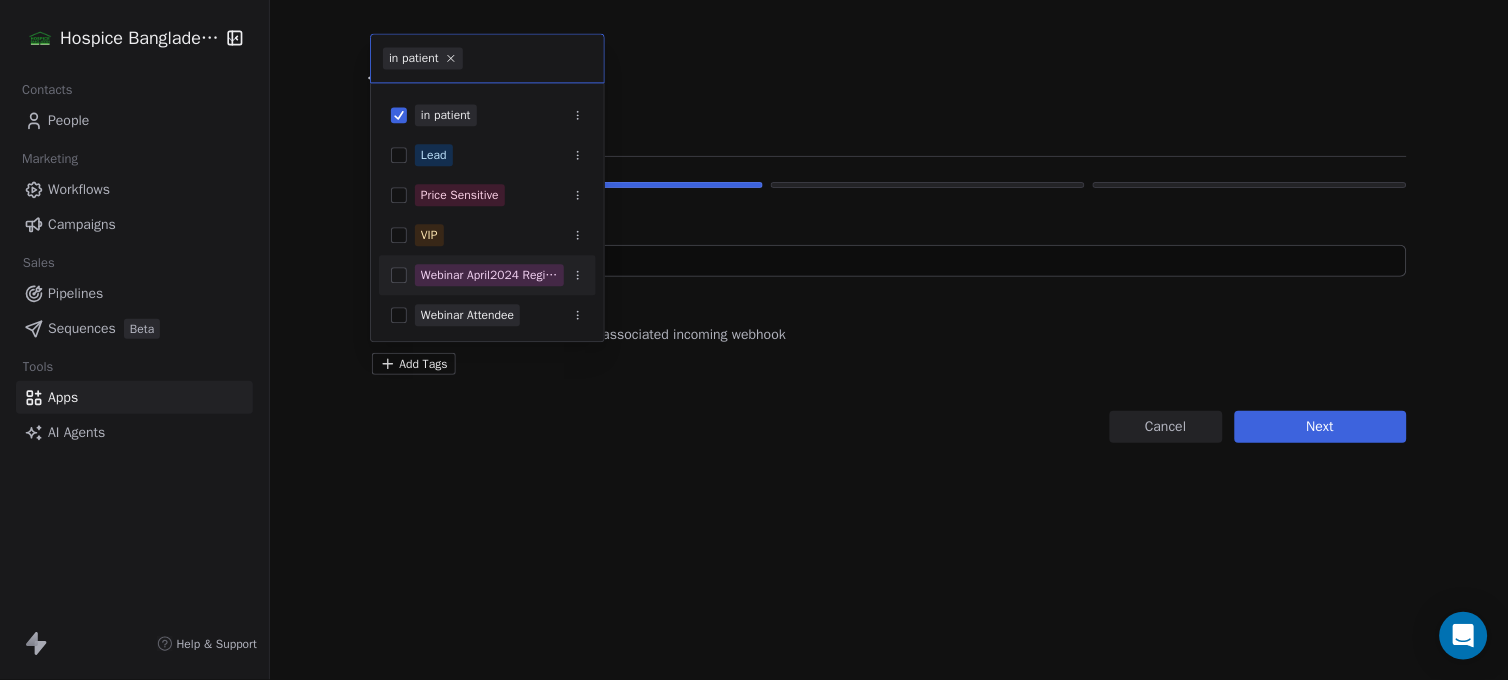 click on "Hospice Bangladesh Contacts People Marketing Workflows Campaigns Sales Pipelines Sequences Beta Tools Apps AI Agents Help & Support  Back Connect to  Webhooks Step  1  of 3 Name (for your reference) ******** Choose tags (optional) Tags help you organize users by their associated incoming webhook  Add Tags Cancel Next
in patient Churn Risk Competitor Switch Consultation Attended Customer Decision Maker Postive Review in patient Lead Price Sensitive VIP Webinar April2024 Registered Webinar Attendee" at bounding box center [754, 340] 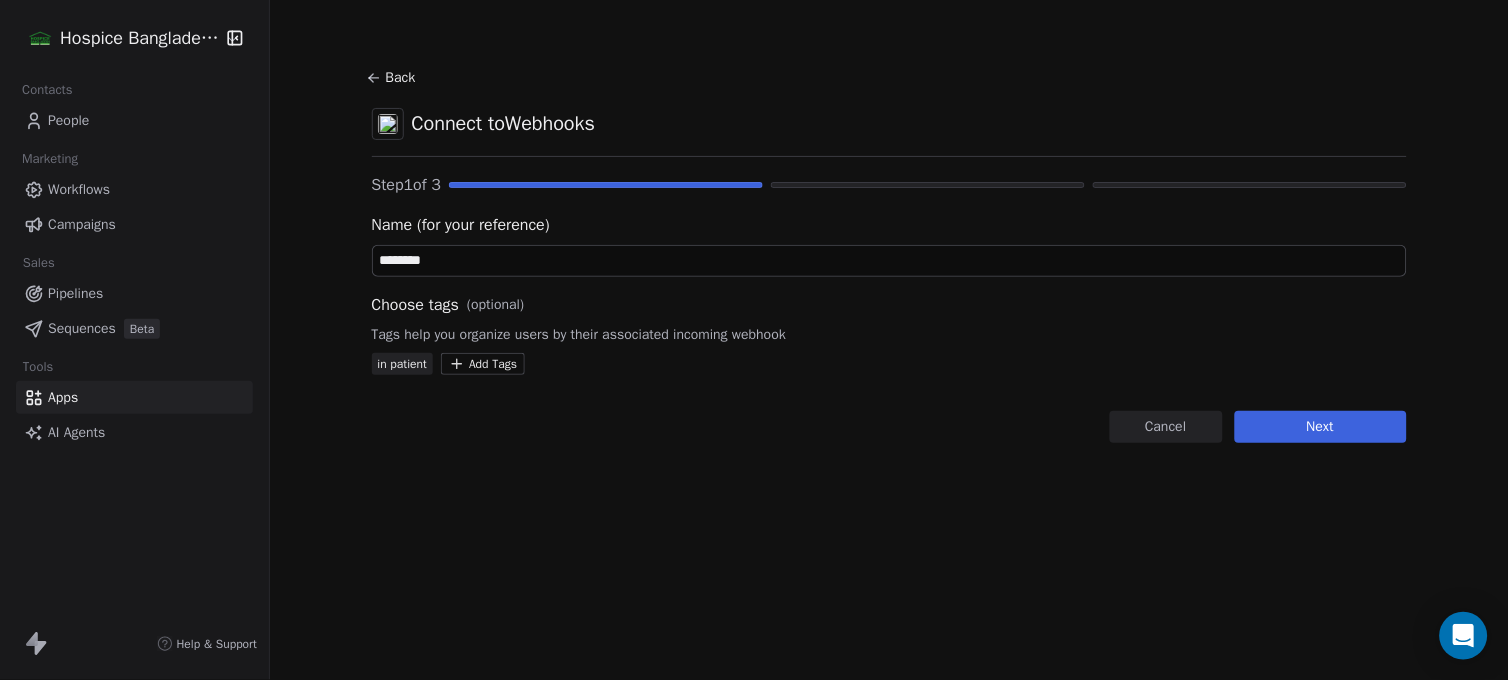 drag, startPoint x: 411, startPoint y: 250, endPoint x: 460, endPoint y: 292, distance: 64.53681 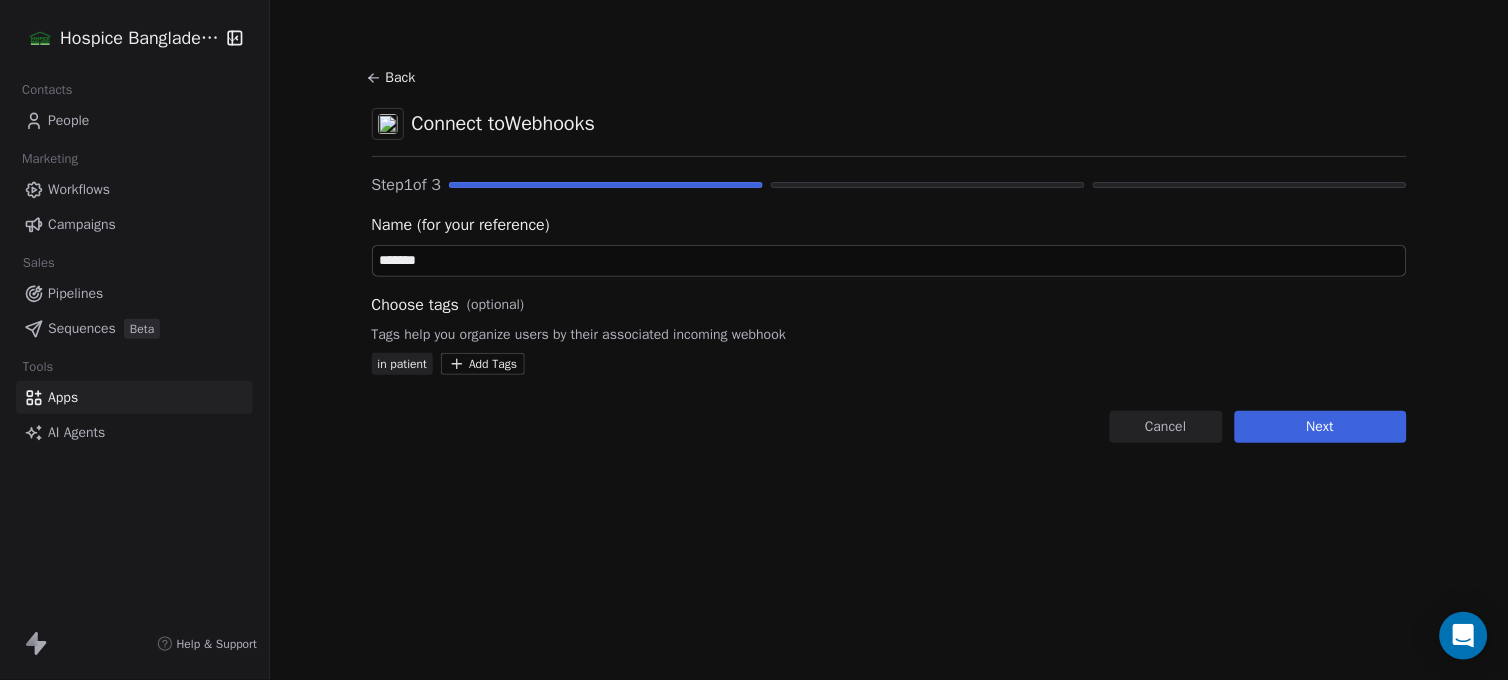 type on "*******" 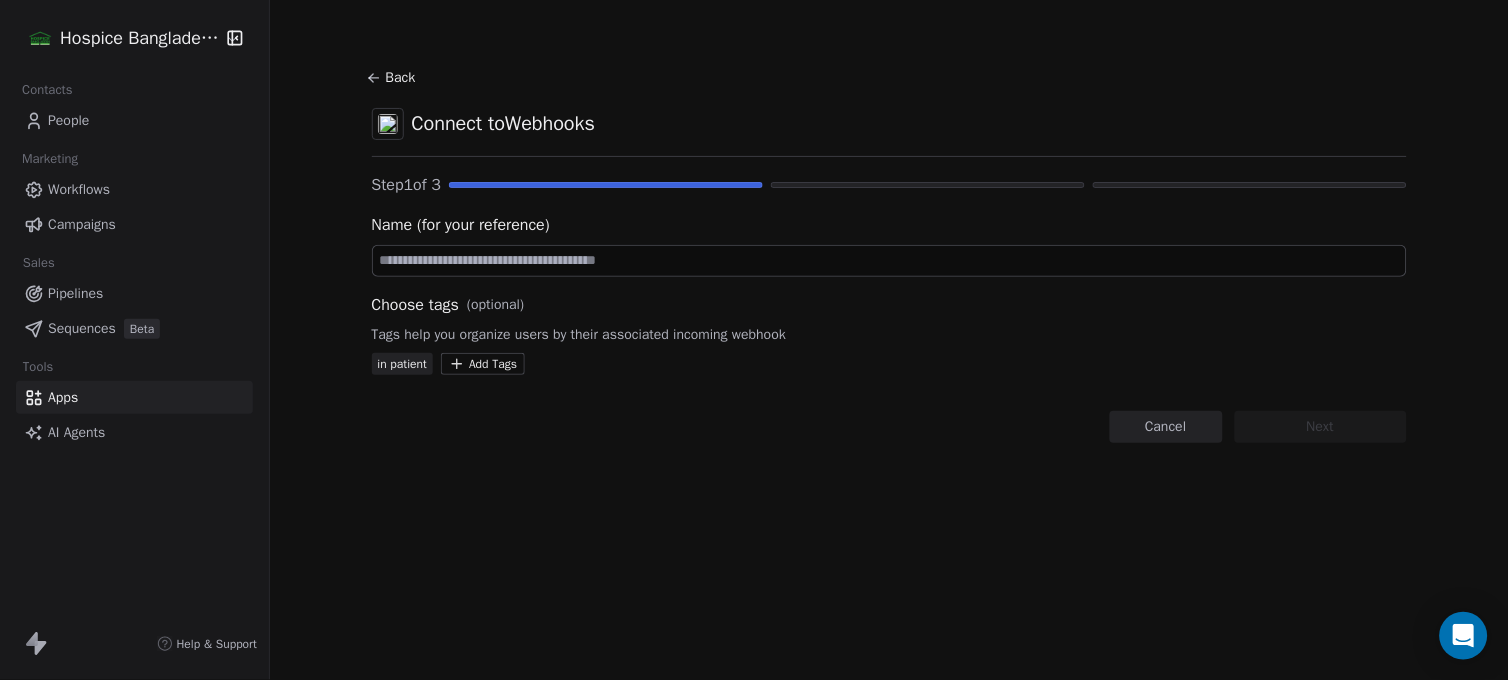 click at bounding box center (889, 261) 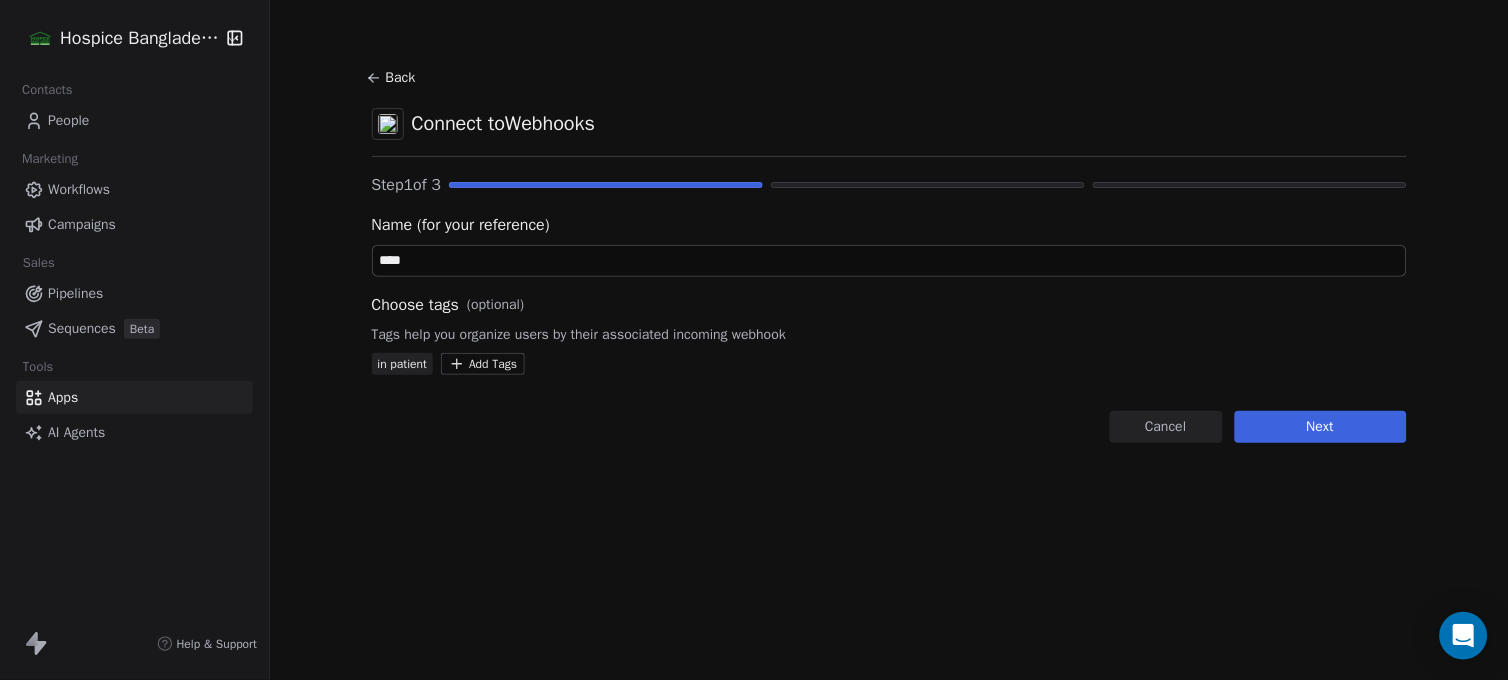 type on "****" 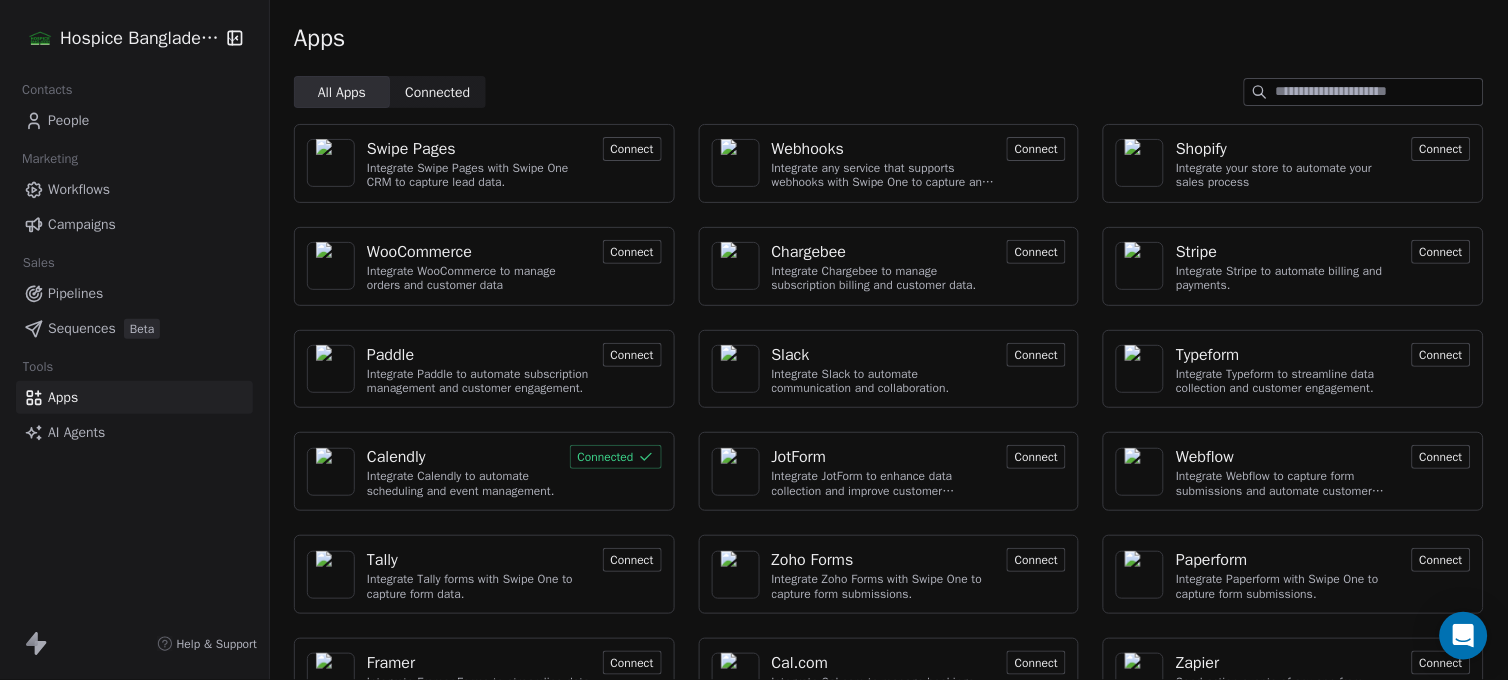 click on "Integrate any service that supports webhooks with Swipe One to capture and automate data workflows." at bounding box center [884, 175] 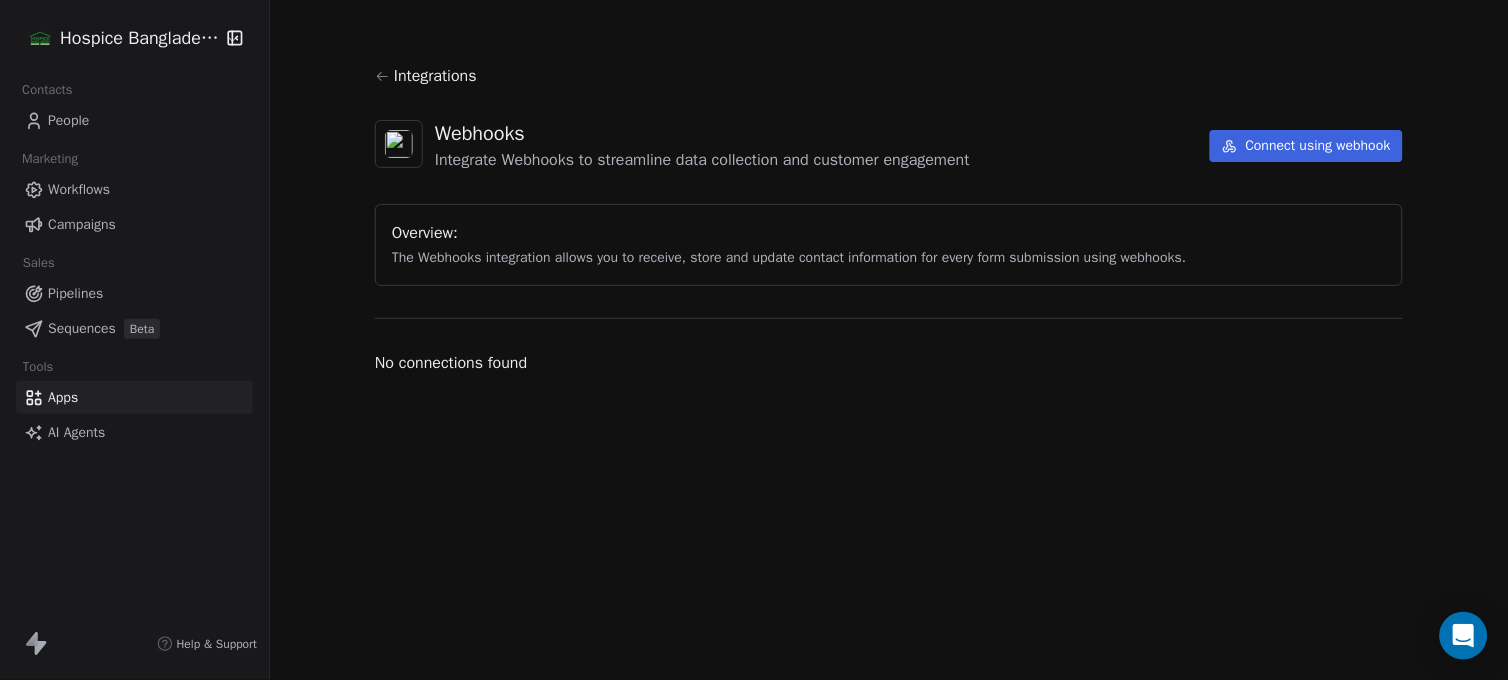 click on "Integrations Webhooks Integrate Webhooks to streamline data collection and customer engagement Connect using webhook Overview: The Webhooks integration allows you to receive, store and update contact information for every form submission using webhooks. No connections found" at bounding box center [889, 219] 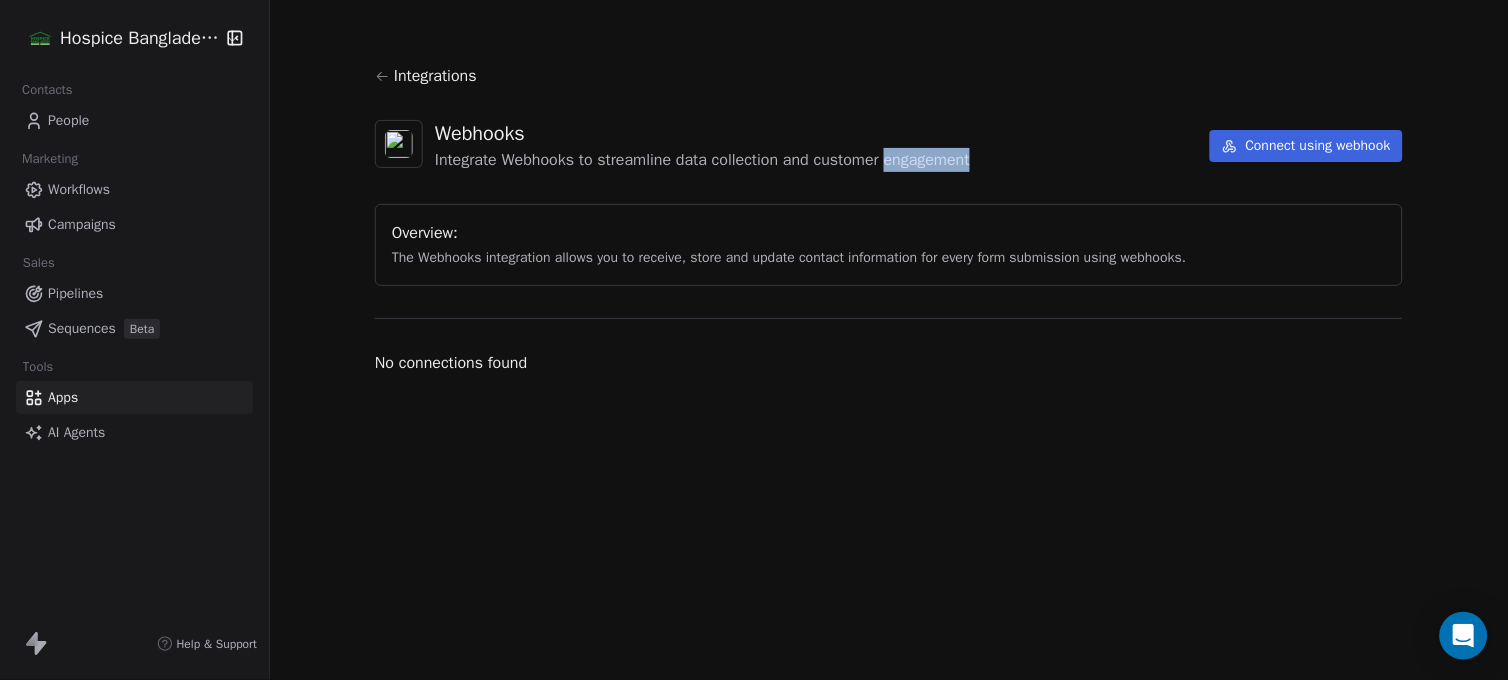 drag, startPoint x: 932, startPoint y: 181, endPoint x: 973, endPoint y: 180, distance: 41.01219 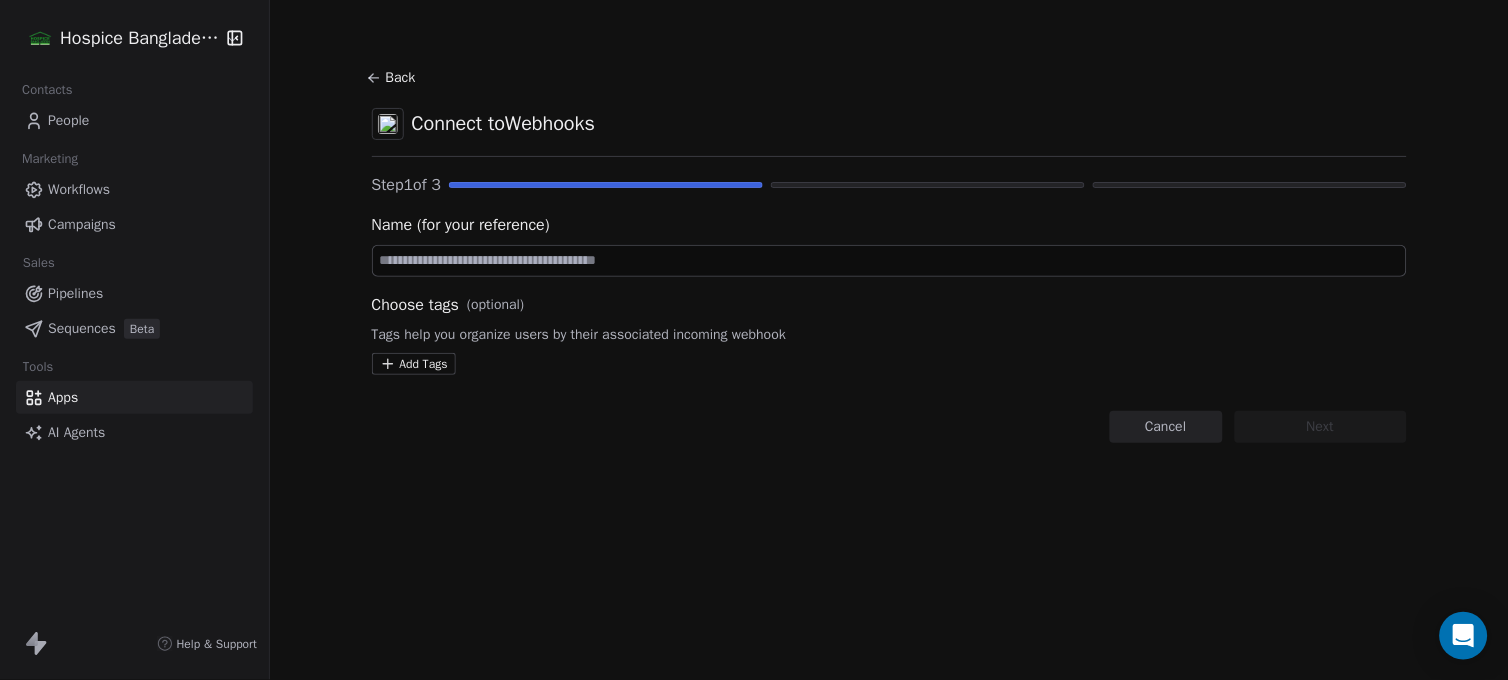 click at bounding box center [889, 261] 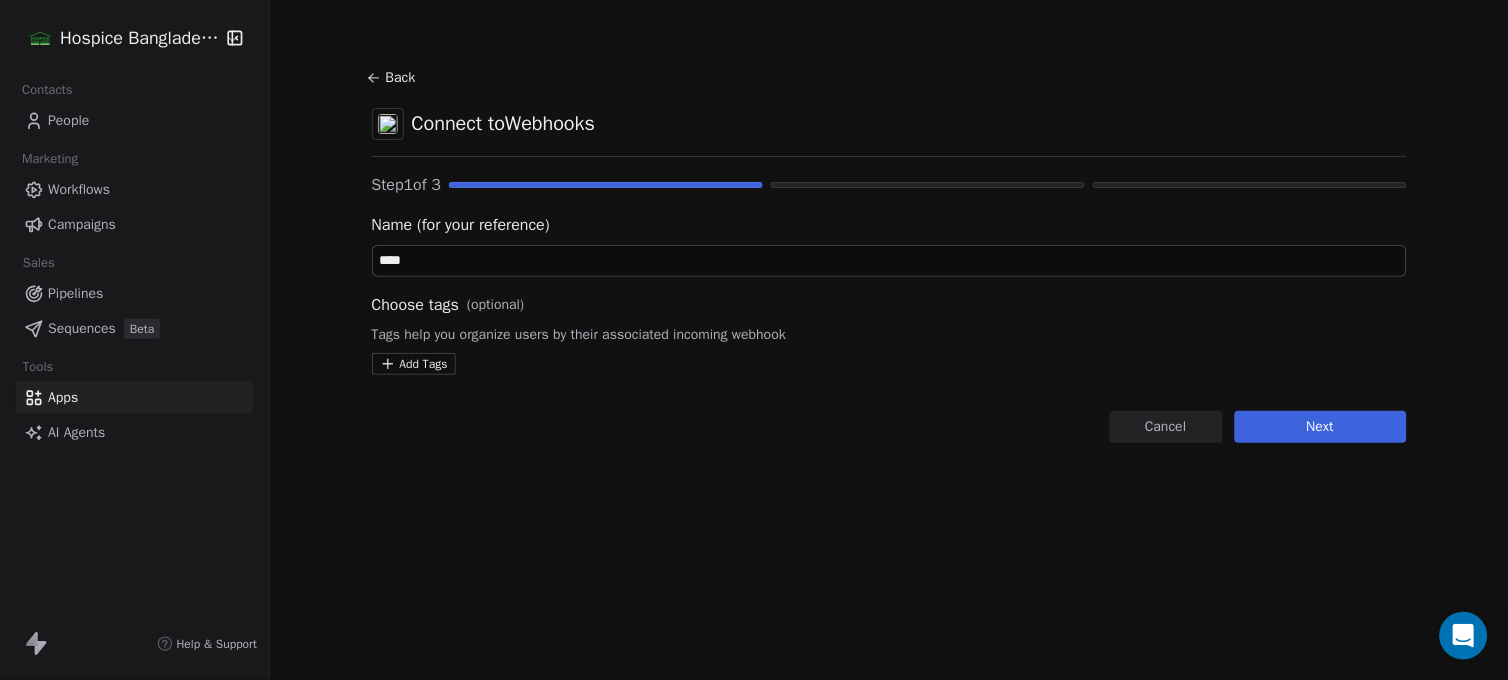 type on "****" 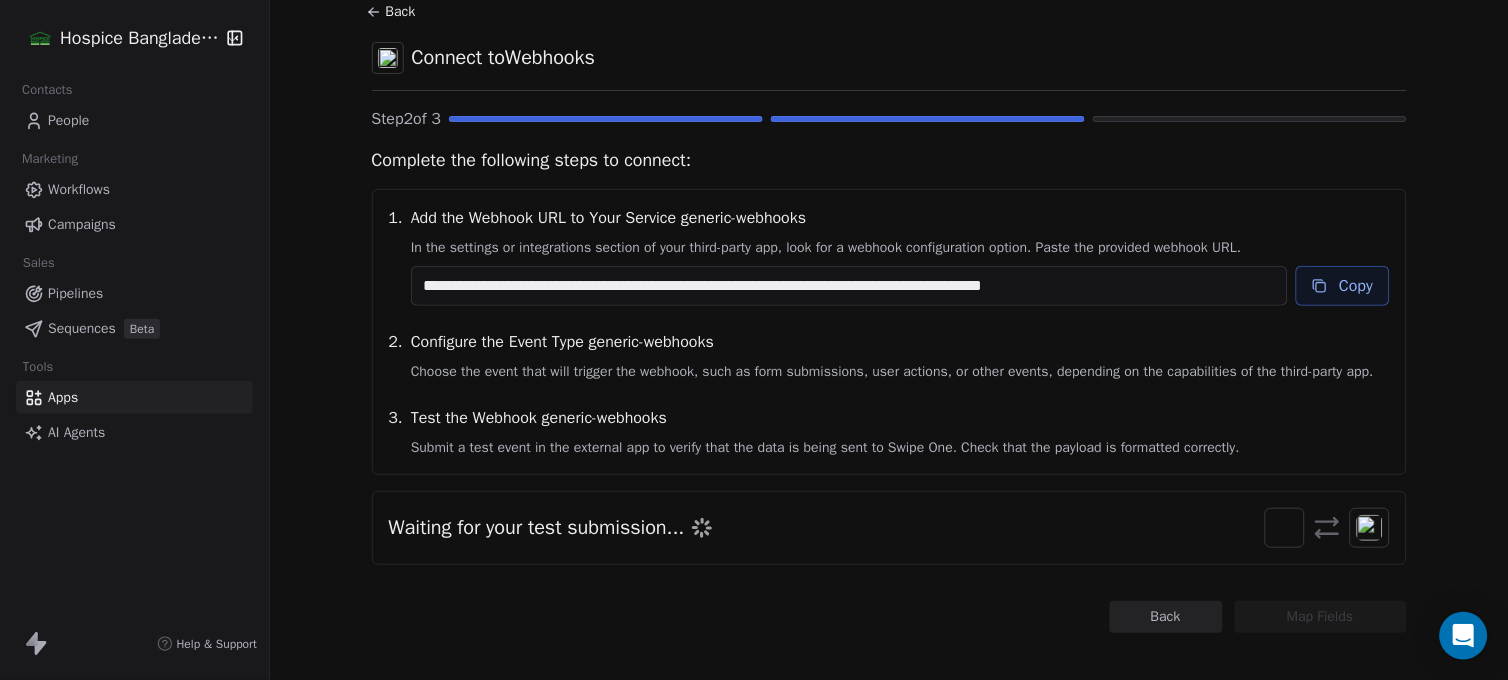 scroll, scrollTop: 103, scrollLeft: 0, axis: vertical 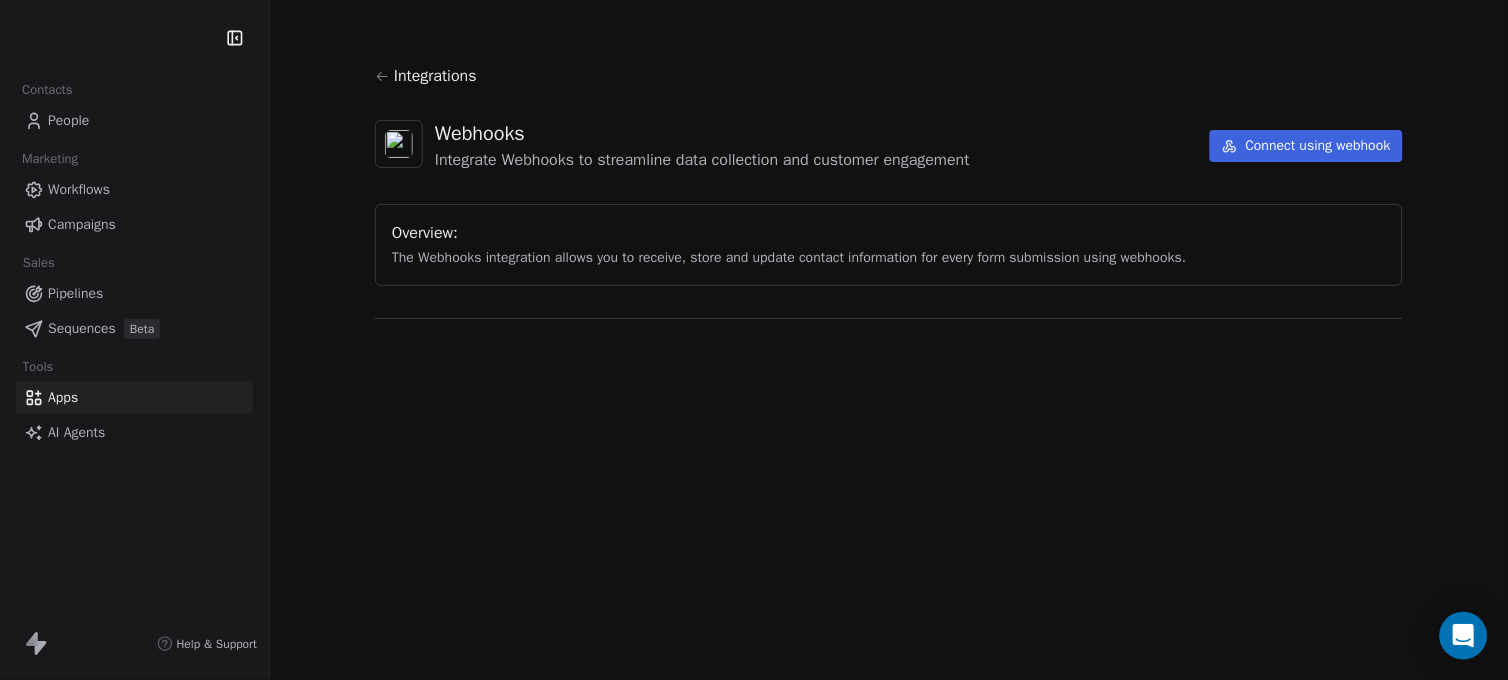 click on "Connect using webhook" at bounding box center [1306, 146] 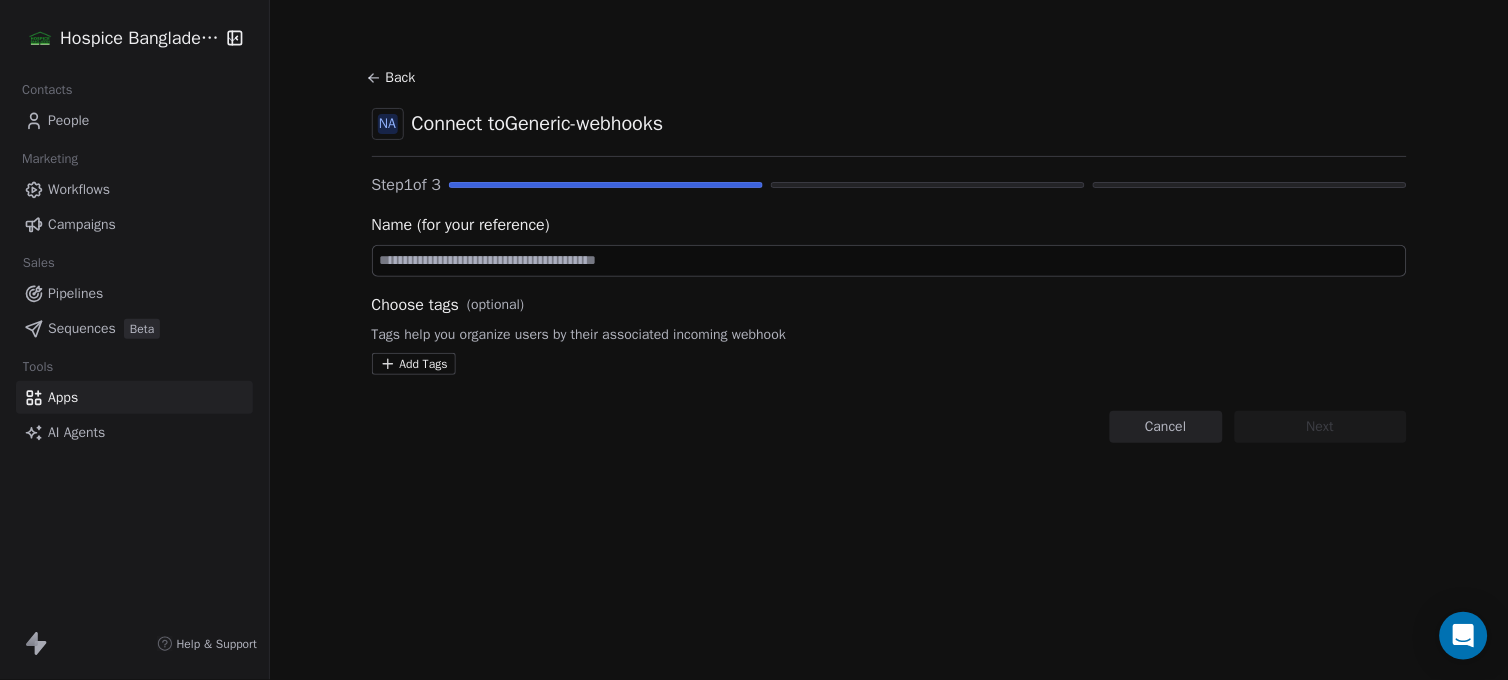 click at bounding box center (889, 261) 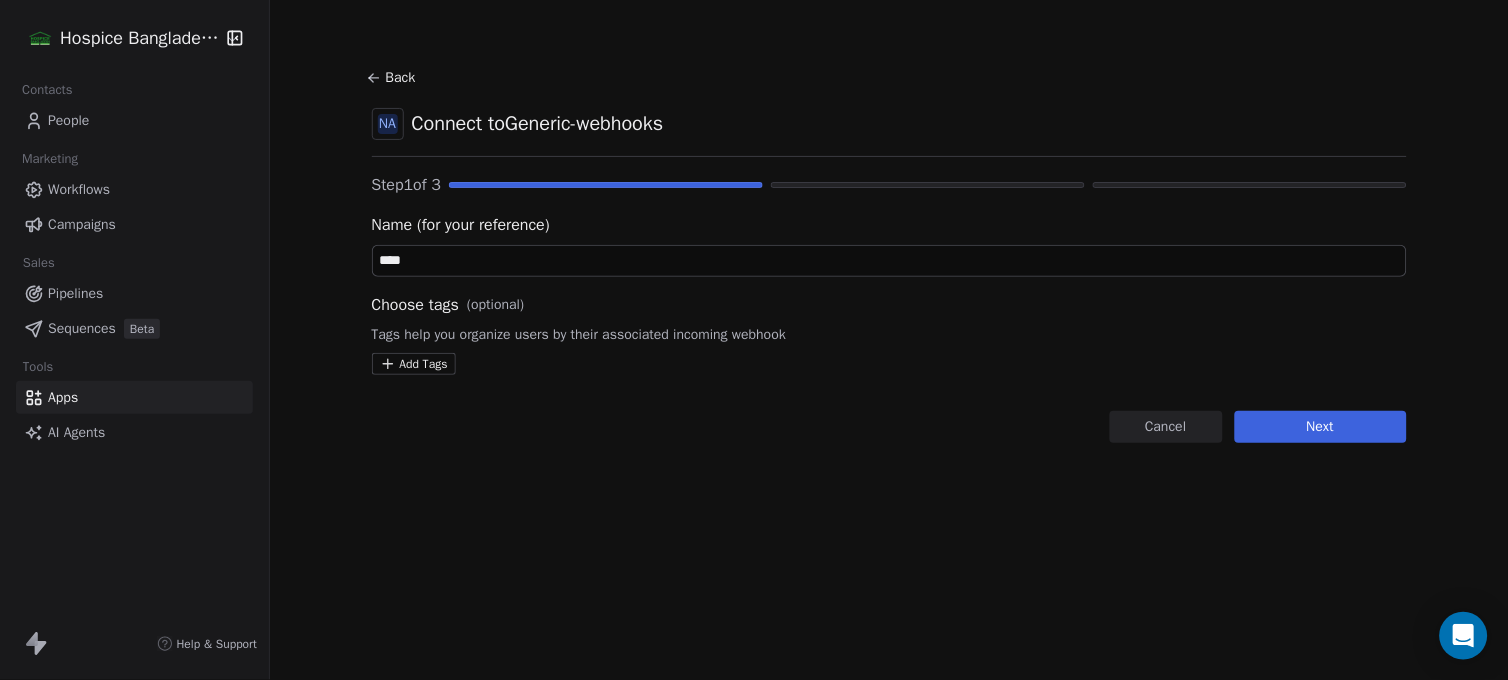type on "****" 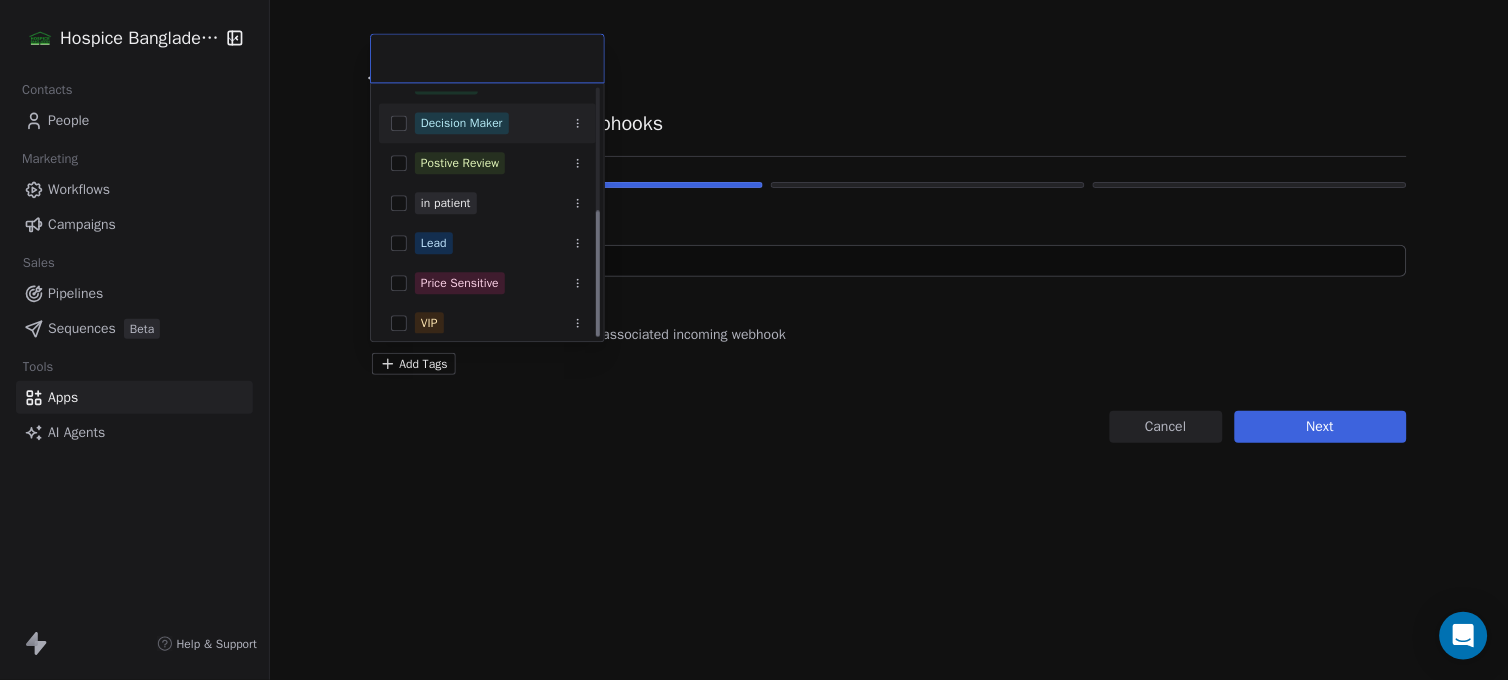scroll, scrollTop: 236, scrollLeft: 0, axis: vertical 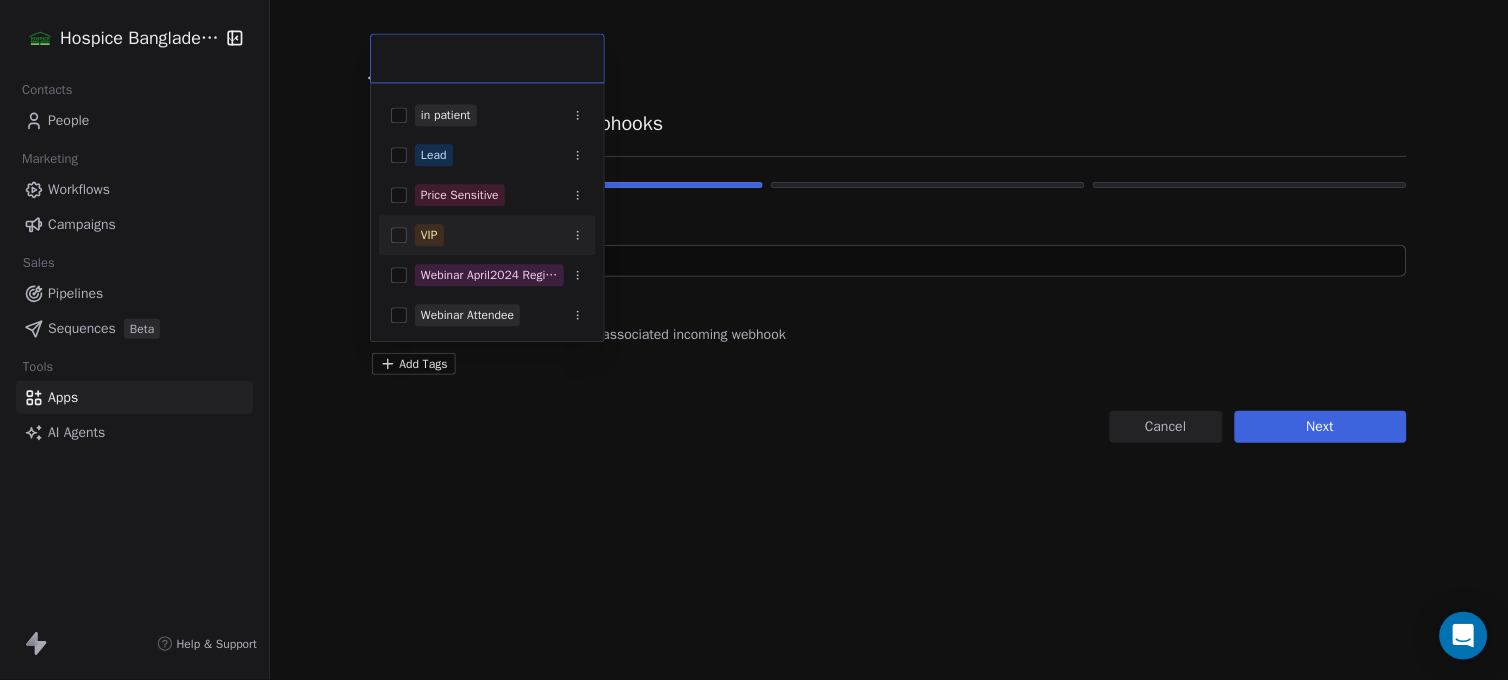 click at bounding box center [399, 235] 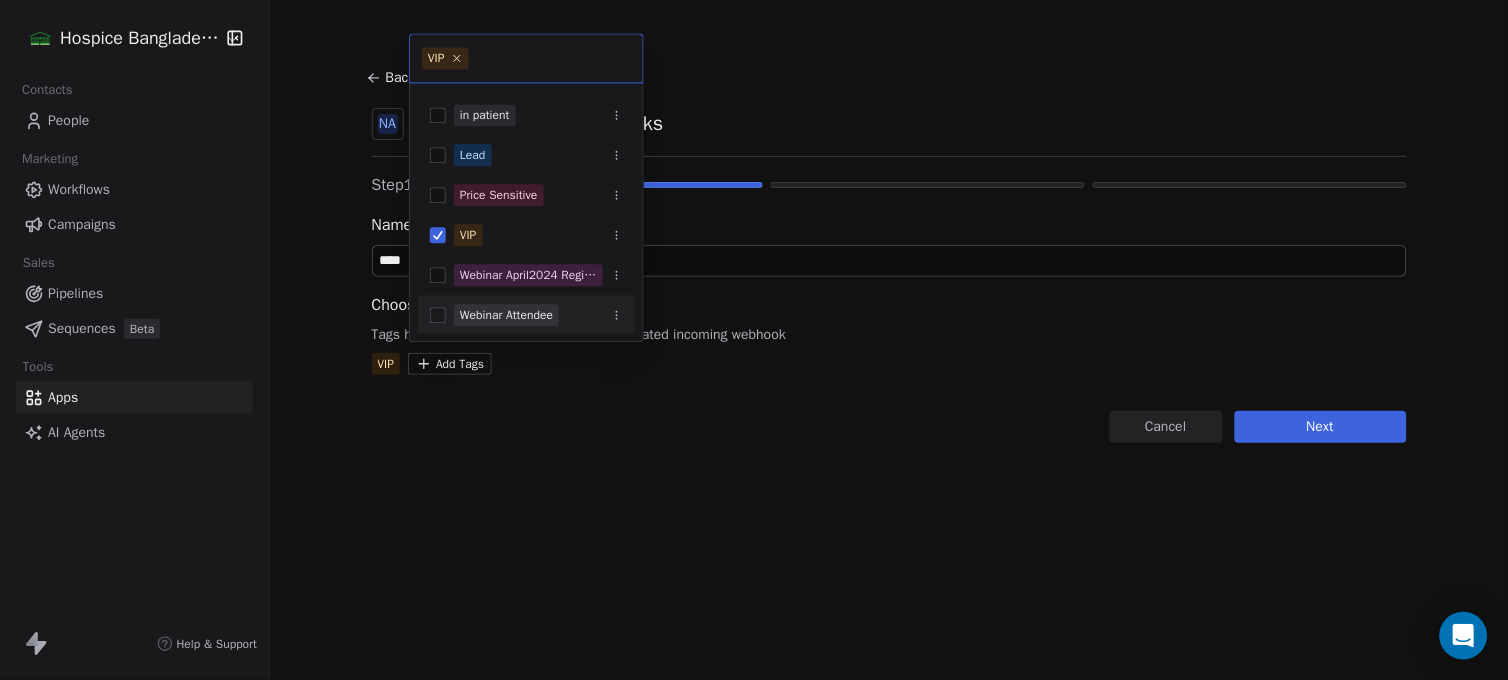 click on "Hospice Bangladesh Contacts People Marketing Workflows Campaigns Sales Pipelines Sequences Beta Tools Apps AI Agents Help & Support Back NA Connect to Generic-webhooks Step 1 of 3 Name (for your reference) **** Choose tags (optional) Tags help you organize users by their associated incoming webhook VIP Add Tags Cancel Next VIP Churn Risk Competitor Switch Consultation Attended Customer Decision Maker Postive Review in patient Lead Price Sensitive VIP Webinar April2024 Registered Webinar Attendee" at bounding box center [754, 340] 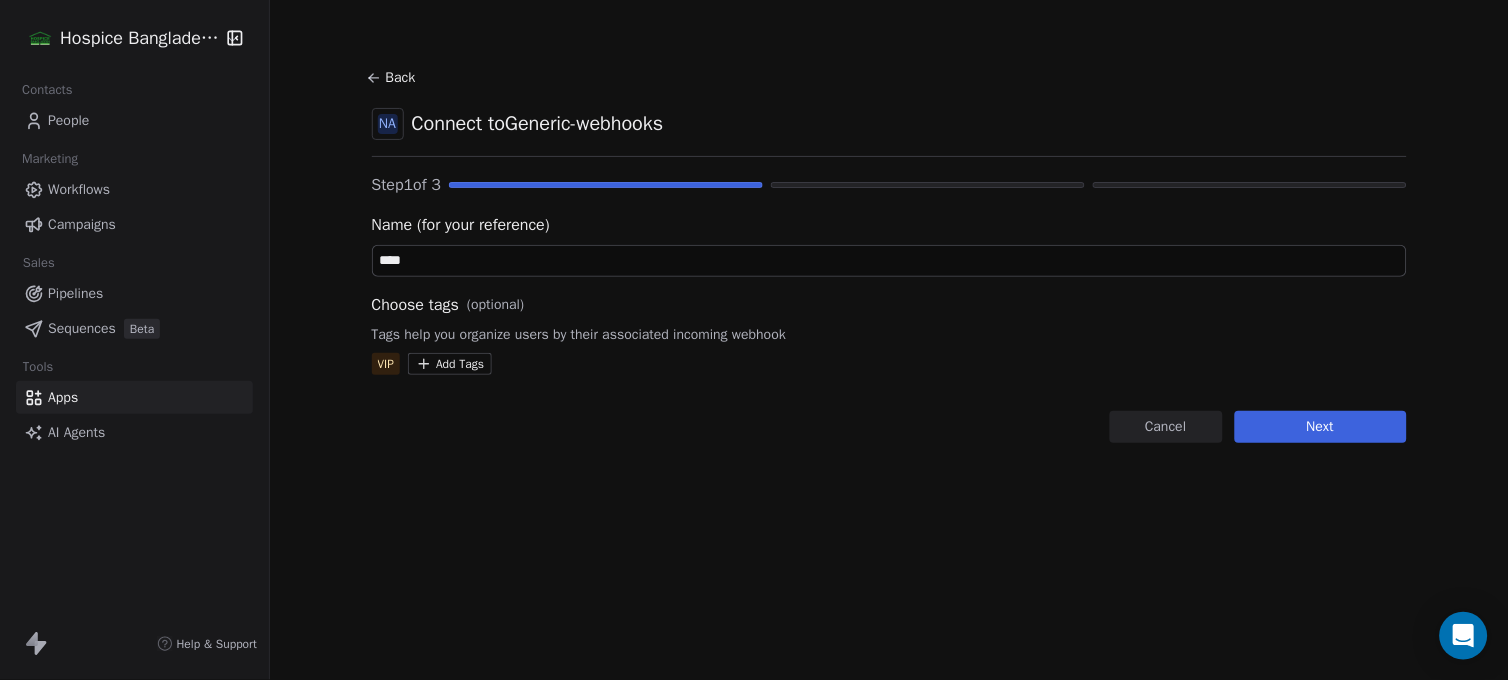 click on "Next" at bounding box center (1321, 427) 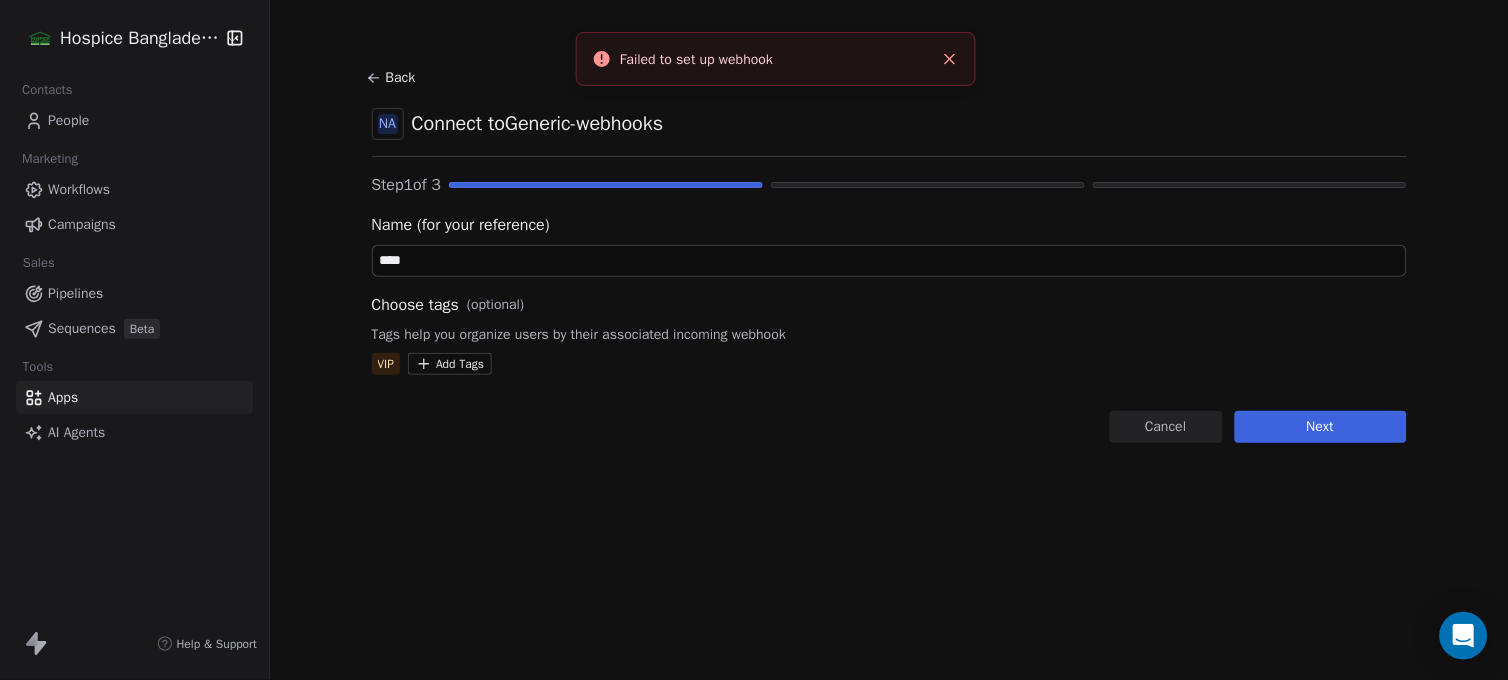 click on "Hospice Bangladesh Contacts People Marketing Workflows Campaigns Sales Pipelines Sequences Beta Tools Apps AI Agents Help & Support Back NA Connect to Generic-webhooks Step 1 of 3 Name (for your reference) **** Choose tags (optional) Tags help you organize users by their associated incoming webhook VIP Add Tags Cancel Next Failed to set up webhook" at bounding box center [754, 340] 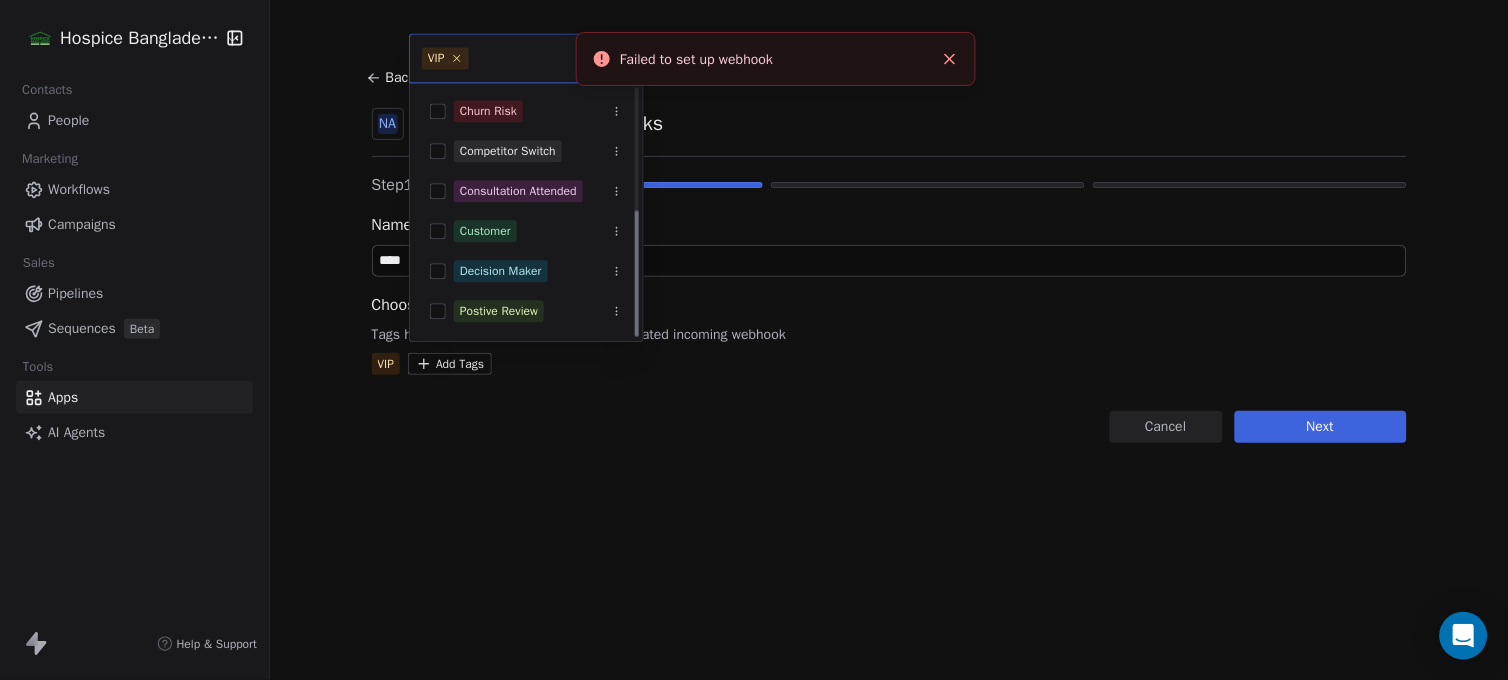 scroll, scrollTop: 236, scrollLeft: 0, axis: vertical 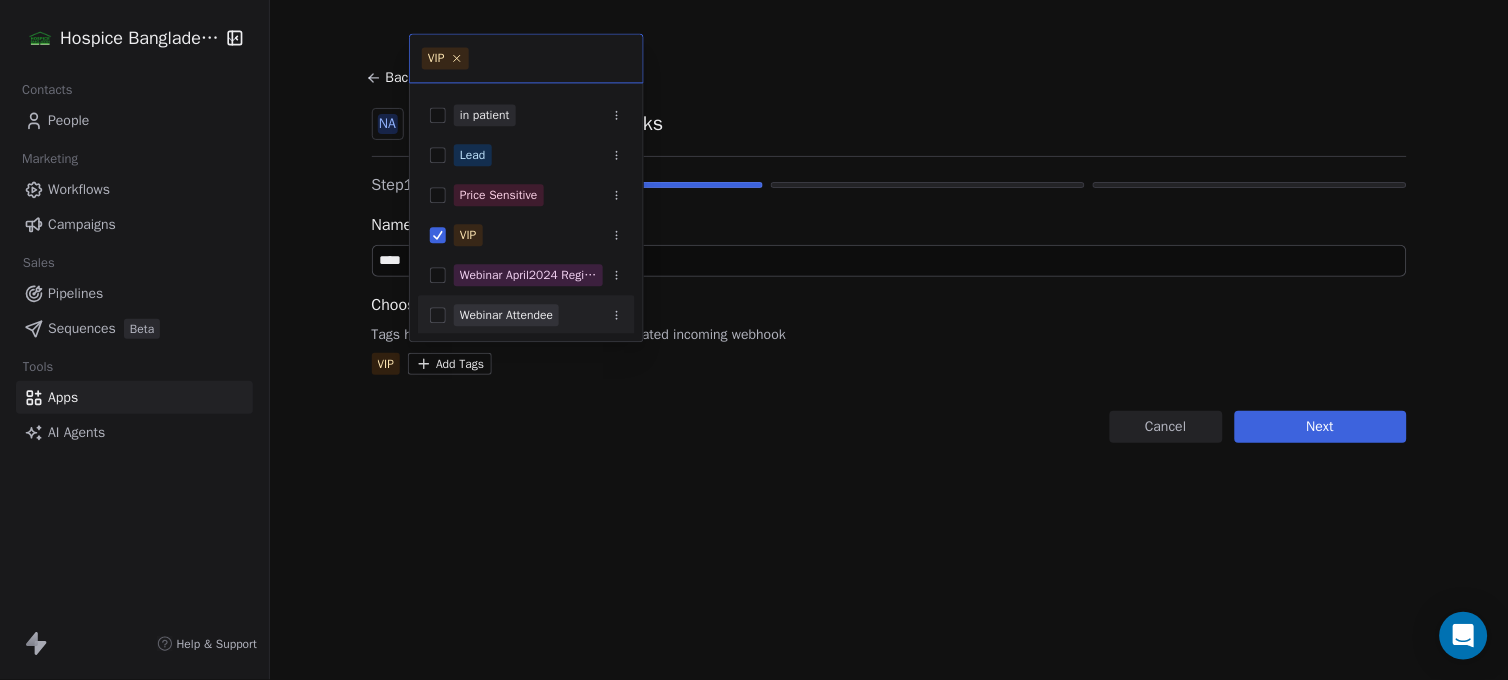 click on "Webinar Attendee" at bounding box center (506, 315) 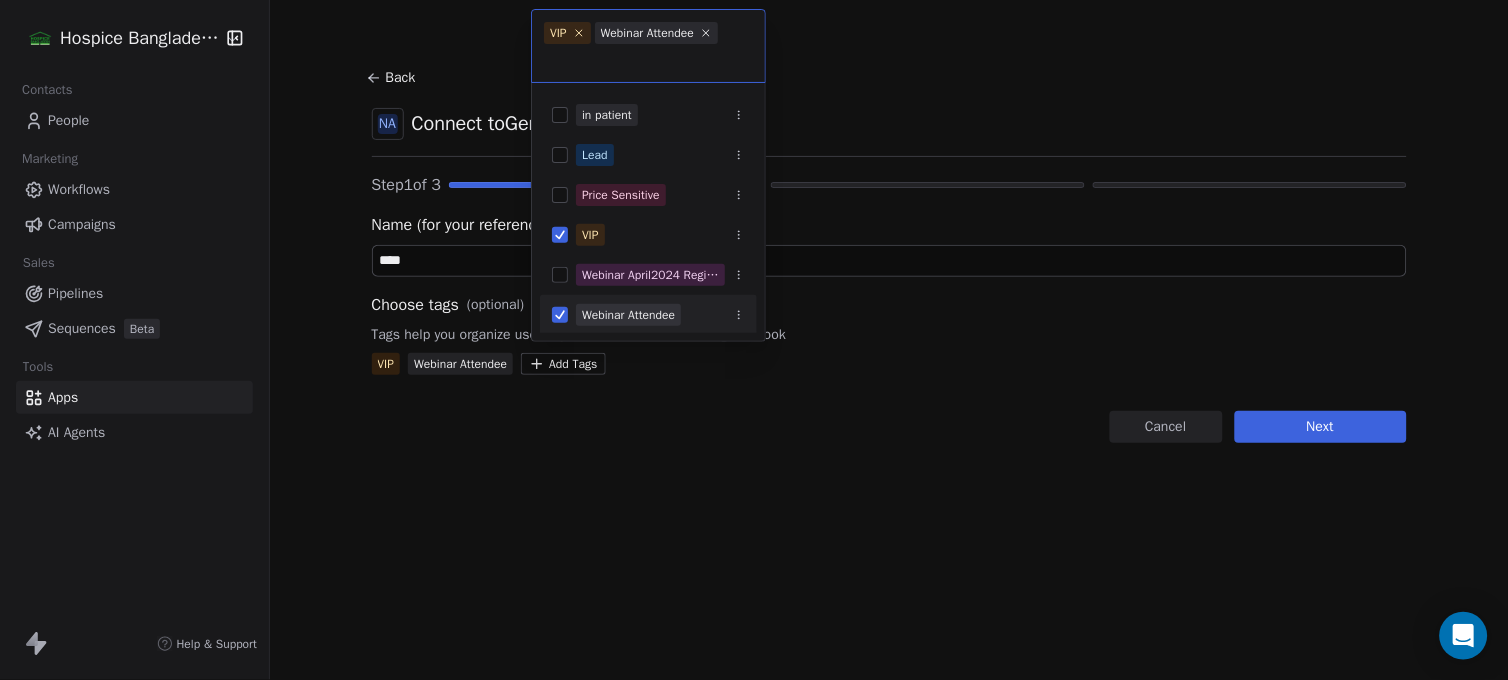 click on "Hospice Bangladesh Contacts People Marketing Workflows Campaigns Sales Pipelines Sequences Beta Tools Apps AI Agents Help & Support Back NA Connect to Generic-webhooks Step 1 of 3 Name (for your reference) **** Choose tags (optional) Tags help you organize users by their associated incoming webhook VIP Webinar Attendee Add Tags Cancel Next VIP Webinar Attendee Churn Risk Competitor Switch Consultation Attended Customer Decision Maker Postive Review in patient Lead Price Sensitive VIP Webinar April2024 Registered Webinar Attendee" at bounding box center [754, 340] 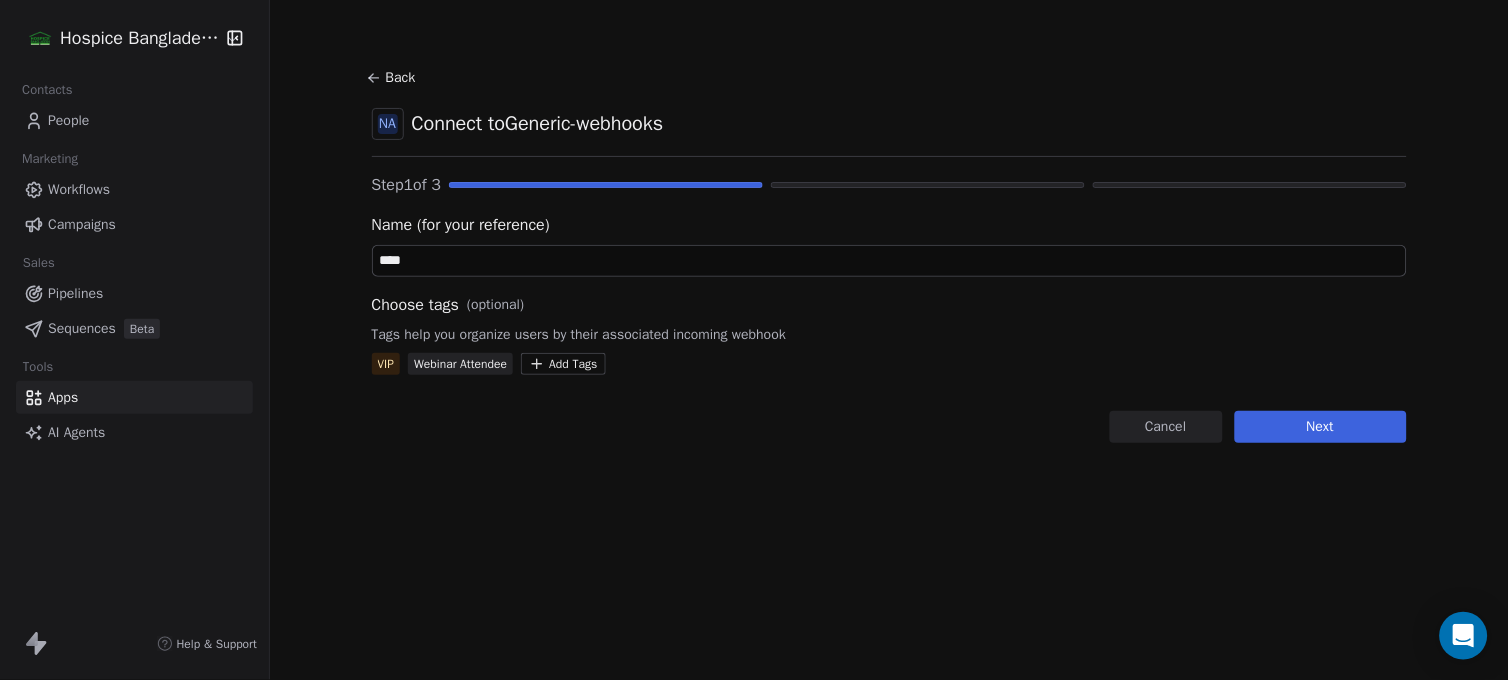 click on "Next" at bounding box center (1321, 427) 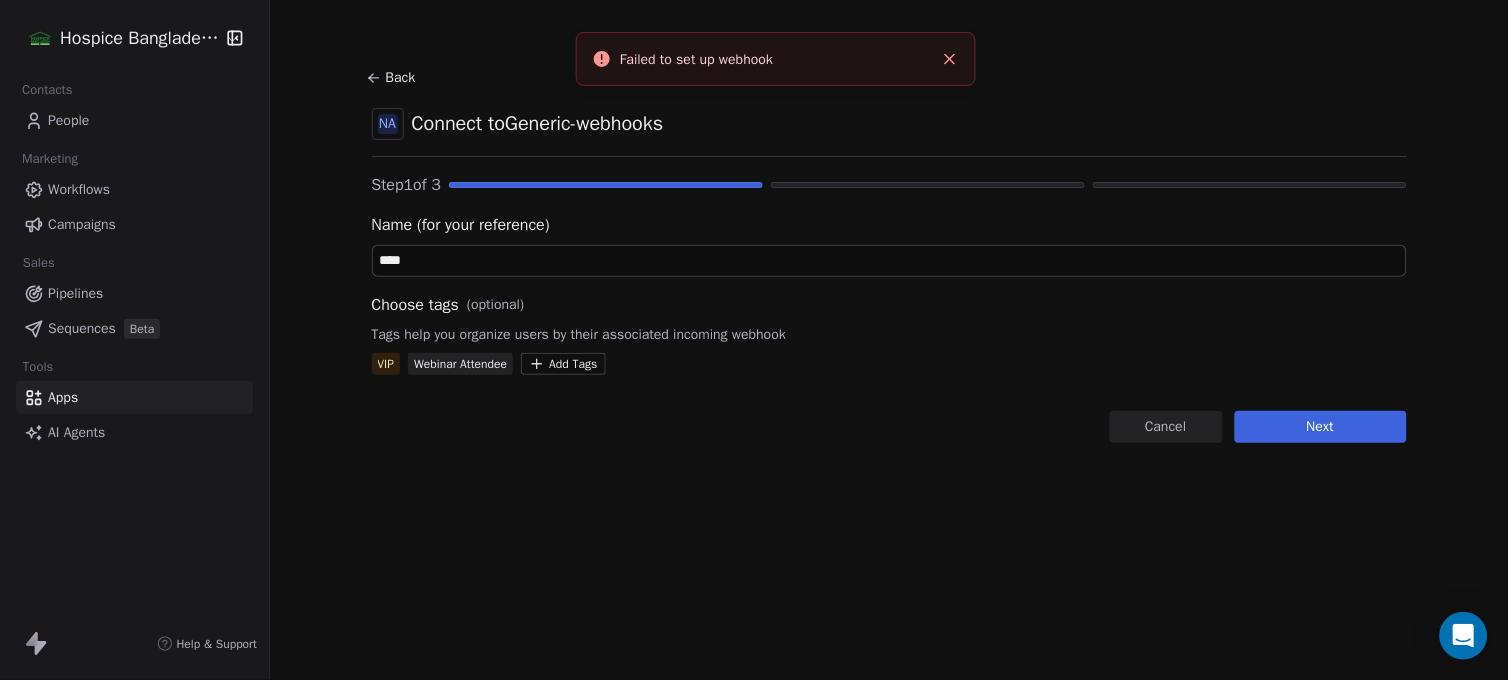 click on "Webinar Attendee" at bounding box center [460, 364] 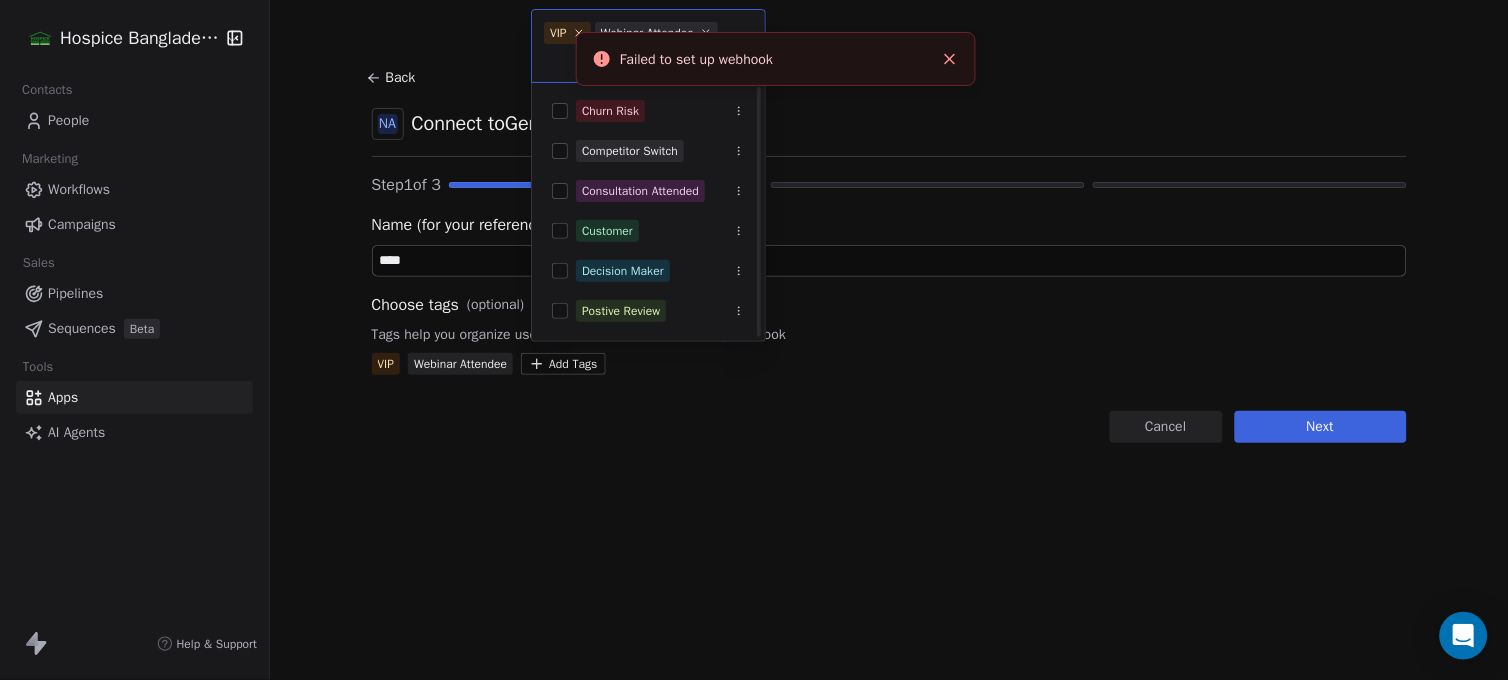 scroll, scrollTop: 236, scrollLeft: 0, axis: vertical 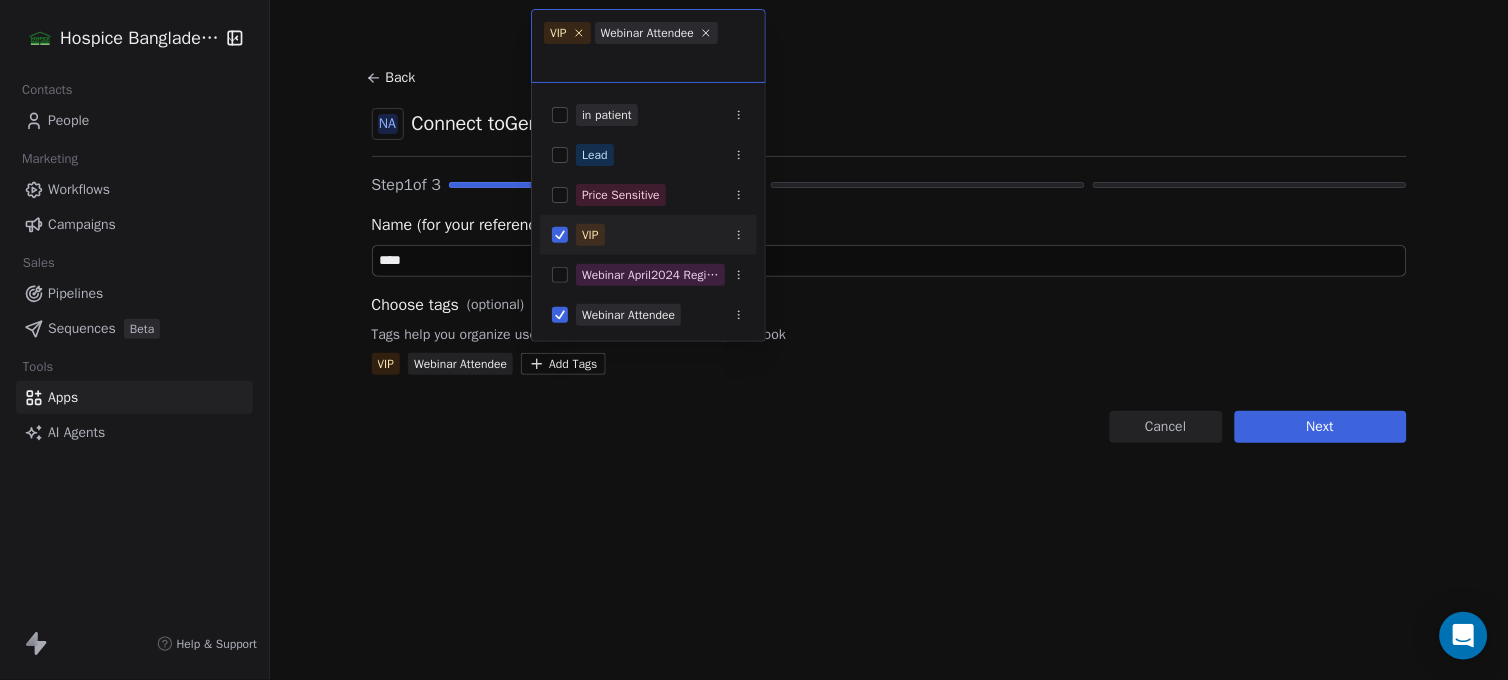 click at bounding box center (560, 235) 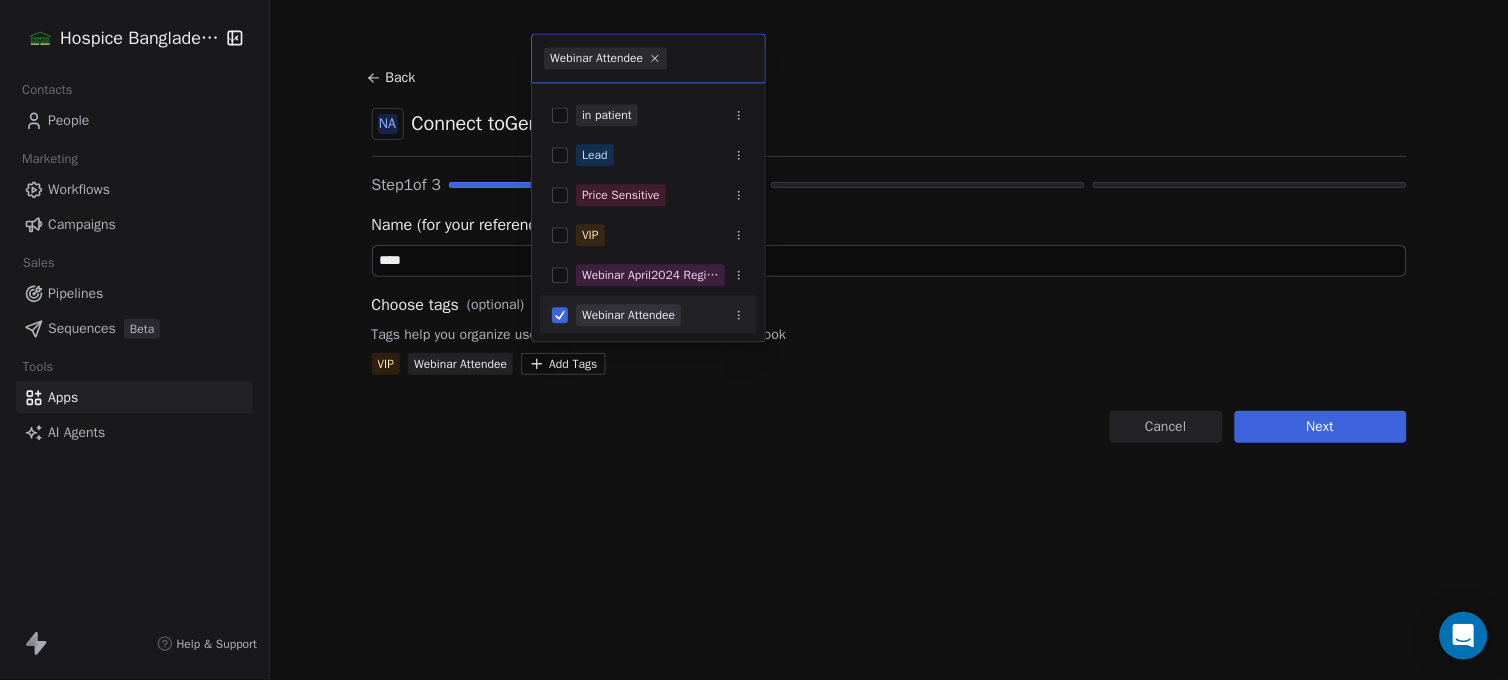 click at bounding box center [560, 315] 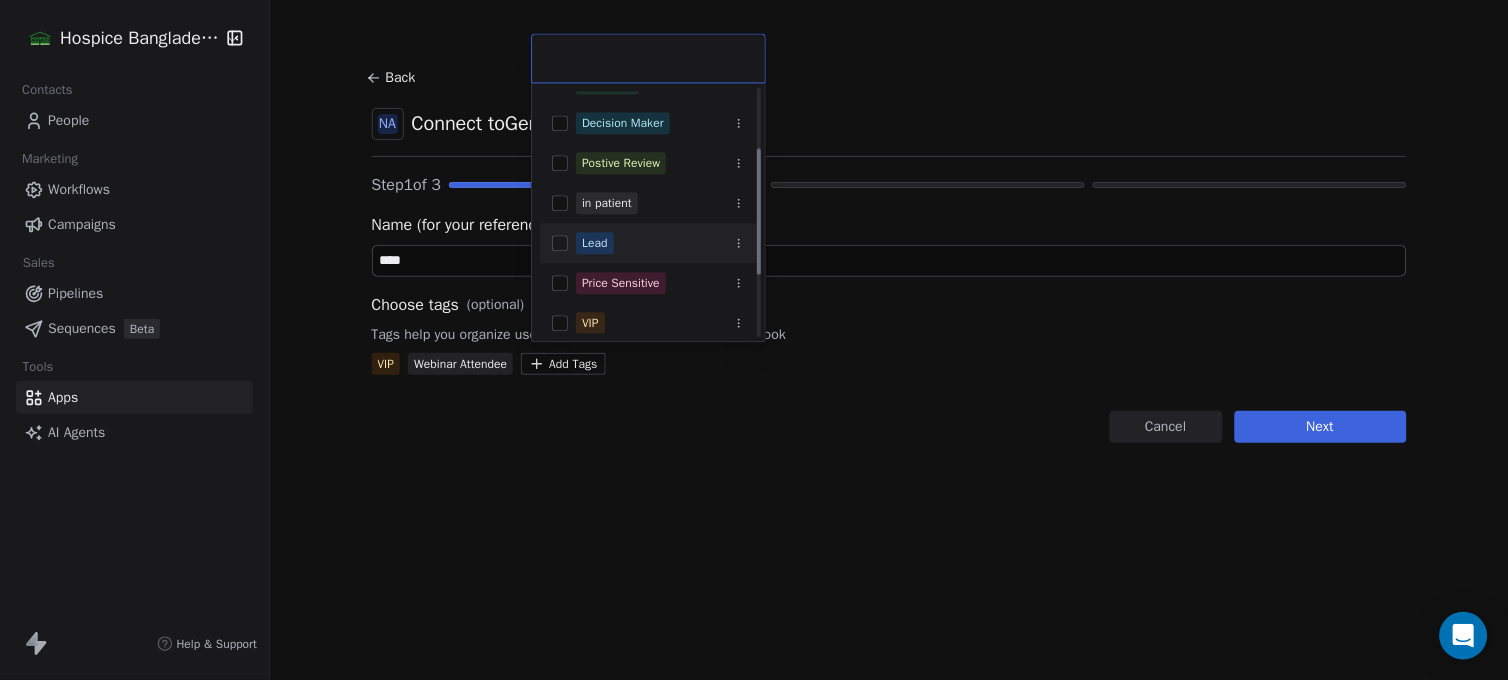 scroll, scrollTop: 236, scrollLeft: 0, axis: vertical 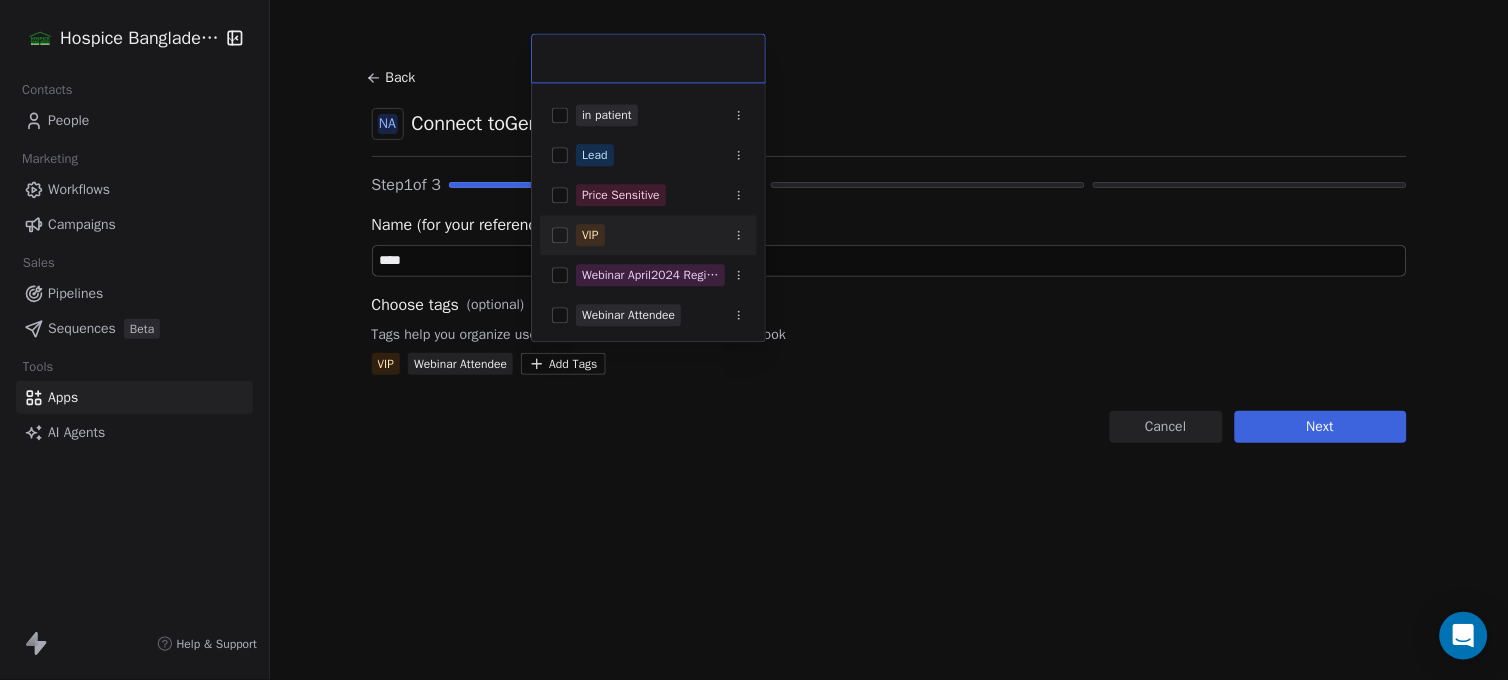 click 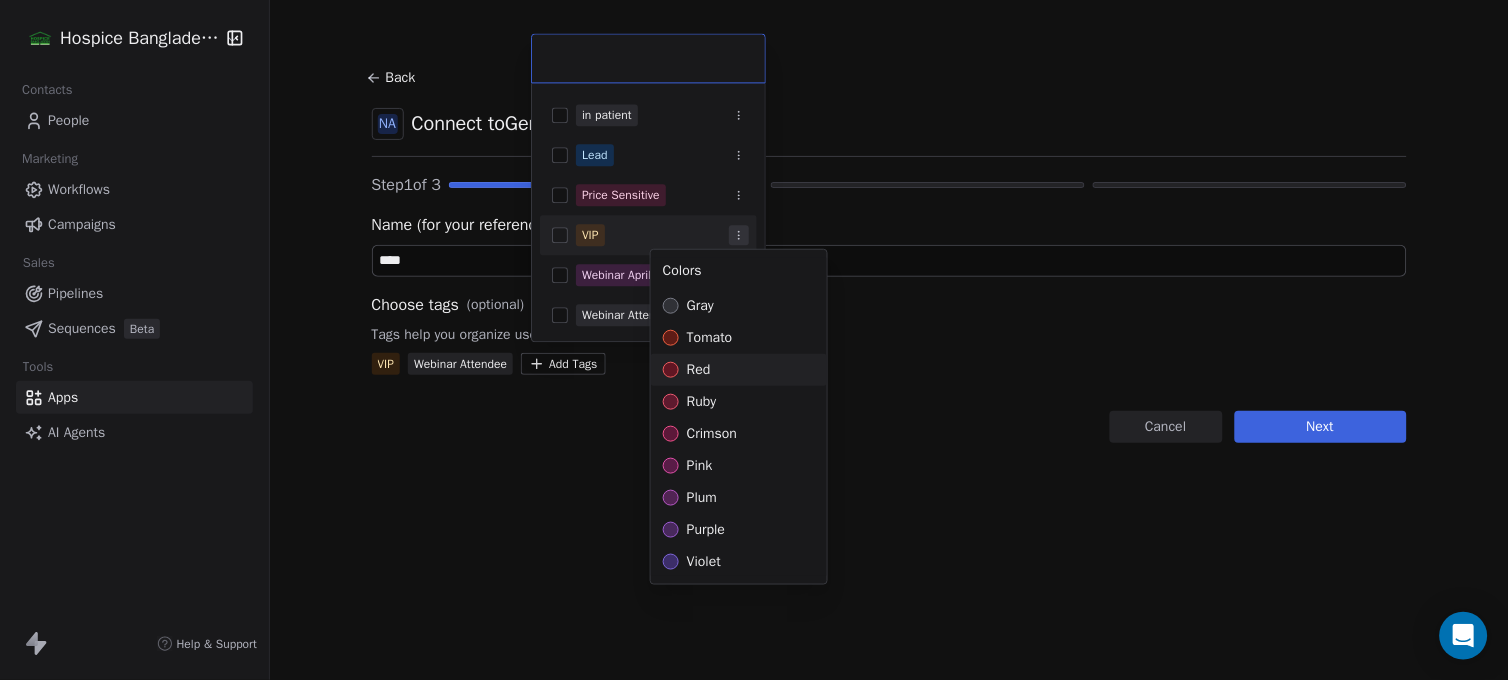 click on "Hospice Bangladesh Contacts People Marketing Workflows Campaigns Sales Pipelines Sequences Beta Tools Apps AI Agents Help & Support Back NA Connect to Generic-webhooks Step 1 of 3 Name (for your reference) **** Choose tags (optional) Tags help you organize users by their associated incoming webhook VIP Webinar Attendee Add Tags Cancel Next Churn Risk Competitor Switch Consultation Attended Customer Decision Maker Postive Review in patient Lead Price Sensitive VIP Webinar April2024 Registered Webinar Attendee Colors gray tomato red ruby crimson pink plum purple violet iris indigo cyan blue teal jade green grass bronze gold brown orange amber yellow lime mint sky" at bounding box center [754, 340] 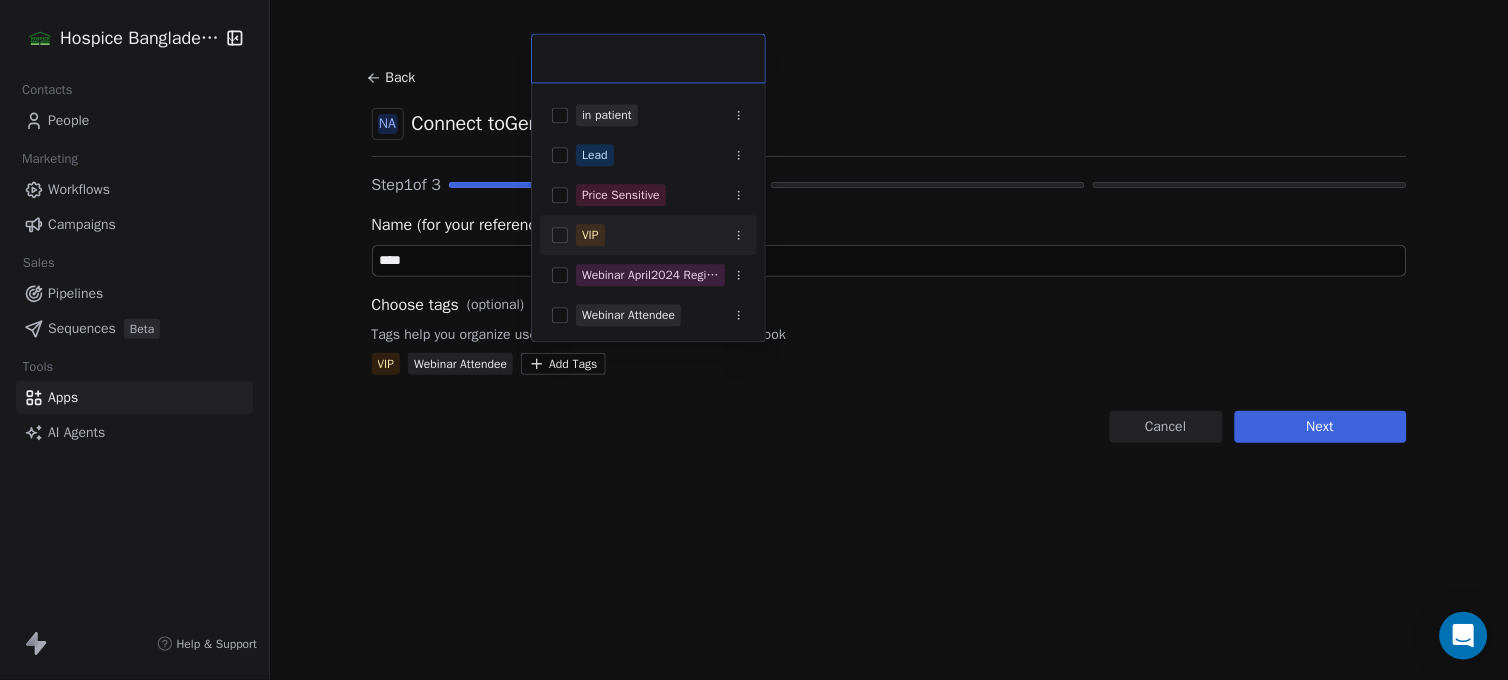 click on "Hospice Bangladesh Contacts People Marketing Workflows Campaigns Sales Pipelines Sequences Beta Tools Apps AI Agents Help & Support Back NA Connect to Generic-webhooks Step 1 of 3 Name (for your reference) **** Choose tags (optional) Tags help you organize users by their associated incoming webhook VIP Webinar Attendee Add Tags Cancel Next Churn Risk Competitor Switch Consultation Attended Customer Decision Maker Postive Review in patient Lead Price Sensitive VIP Webinar April2024 Registered Webinar Attendee" at bounding box center (754, 340) 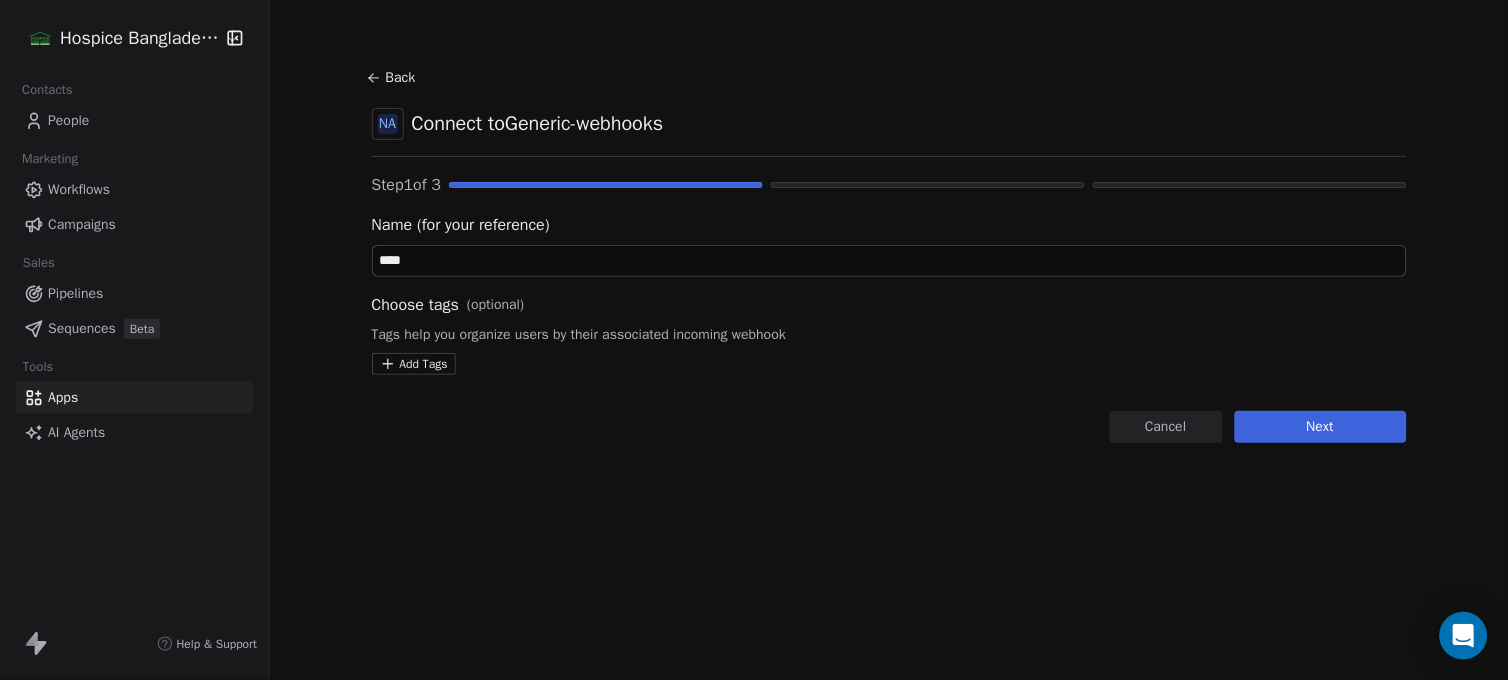 click on "Hospice Bangladesh Contacts People Marketing Workflows Campaigns Sales Pipelines Sequences Beta Tools Apps AI Agents Help & Support Back NA Connect to Generic-webhooks Step 1 of 3 Name (for your reference) **** Choose tags (optional) Tags help you organize users by their associated incoming webhook Add Tags Cancel Next" at bounding box center (754, 340) 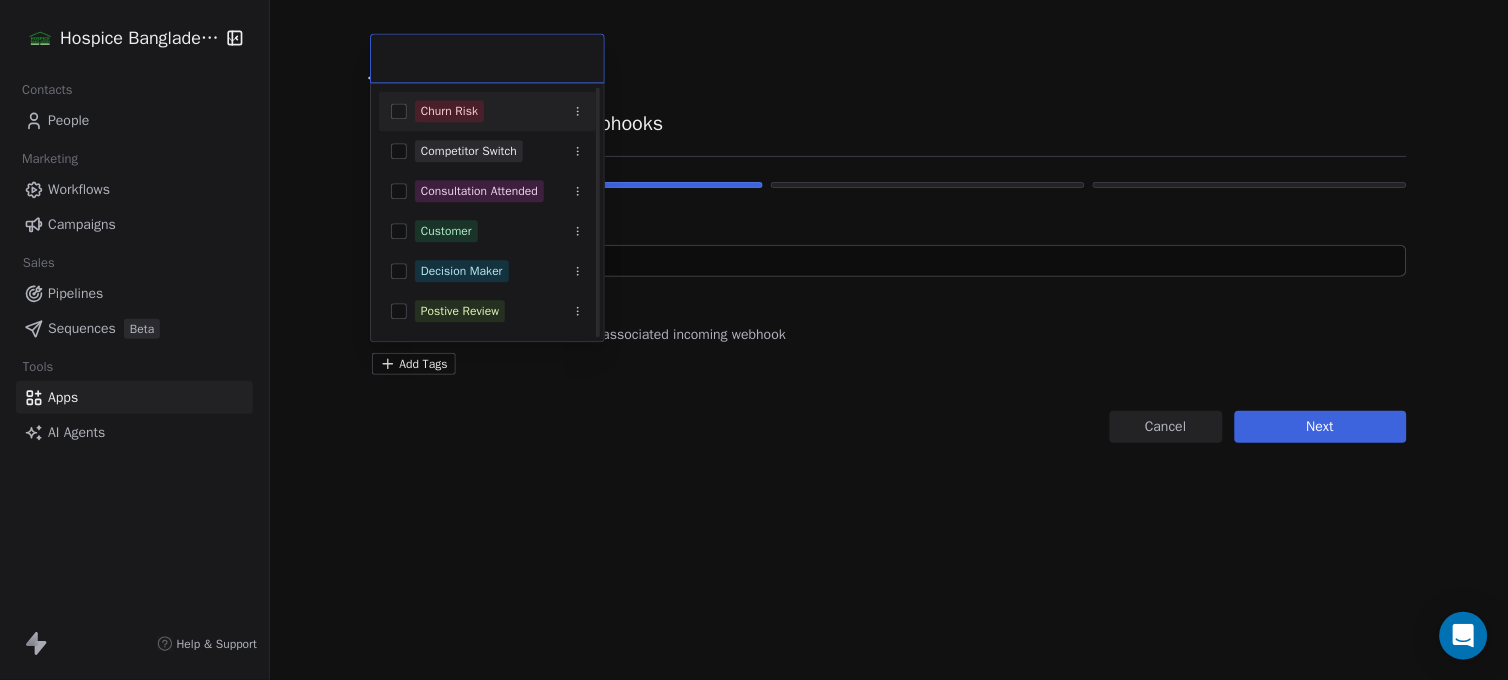 scroll, scrollTop: 236, scrollLeft: 0, axis: vertical 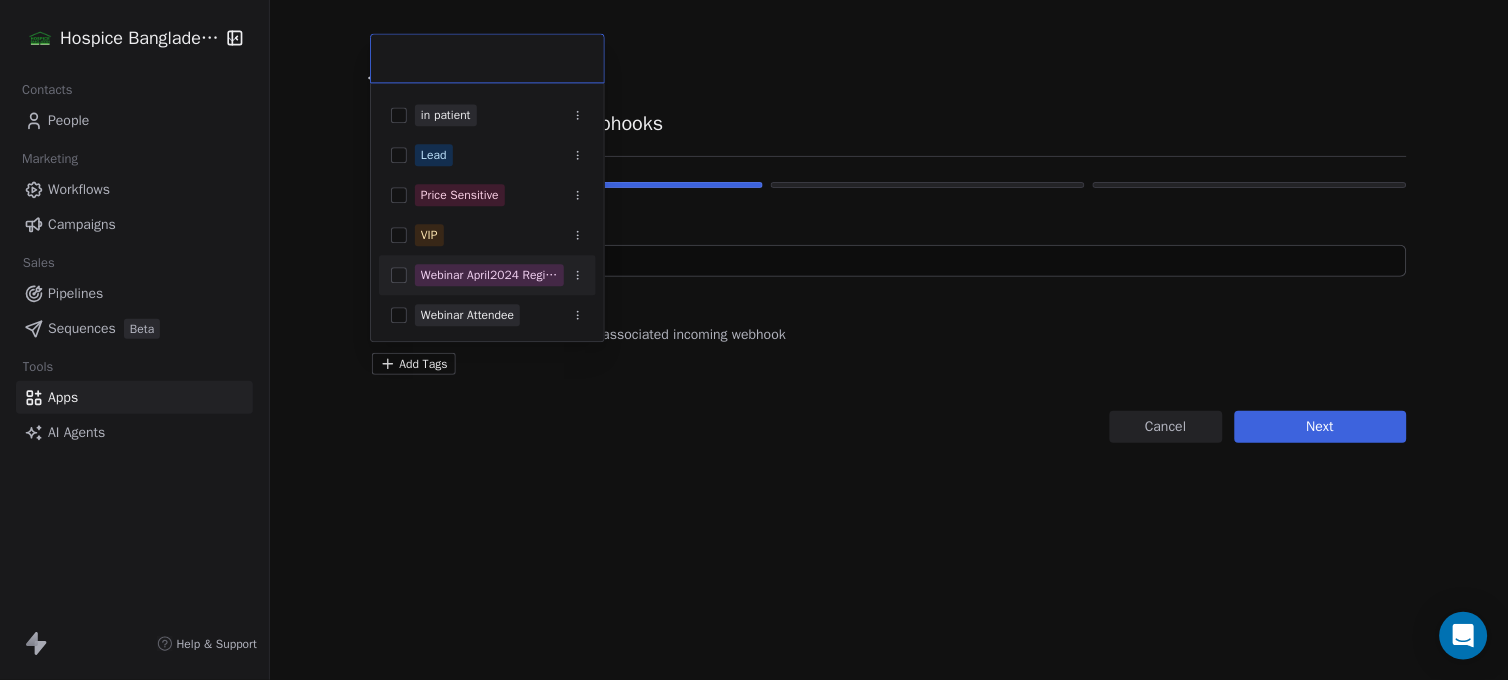 click on "Hospice Bangladesh Contacts People Marketing Workflows Campaigns Sales Pipelines Sequences Beta Tools Apps AI Agents Help & Support Back NA Connect to Generic-webhooks Step 1 of 3 Name (for your reference) **** Choose tags (optional) Tags help you organize users by their associated incoming webhook Add Tags Cancel Next Churn Risk Competitor Switch Consultation Attended Customer Decision Maker Postive Review in patient Lead Price Sensitive VIP Webinar April2024 Registered Webinar Attendee" at bounding box center [754, 340] 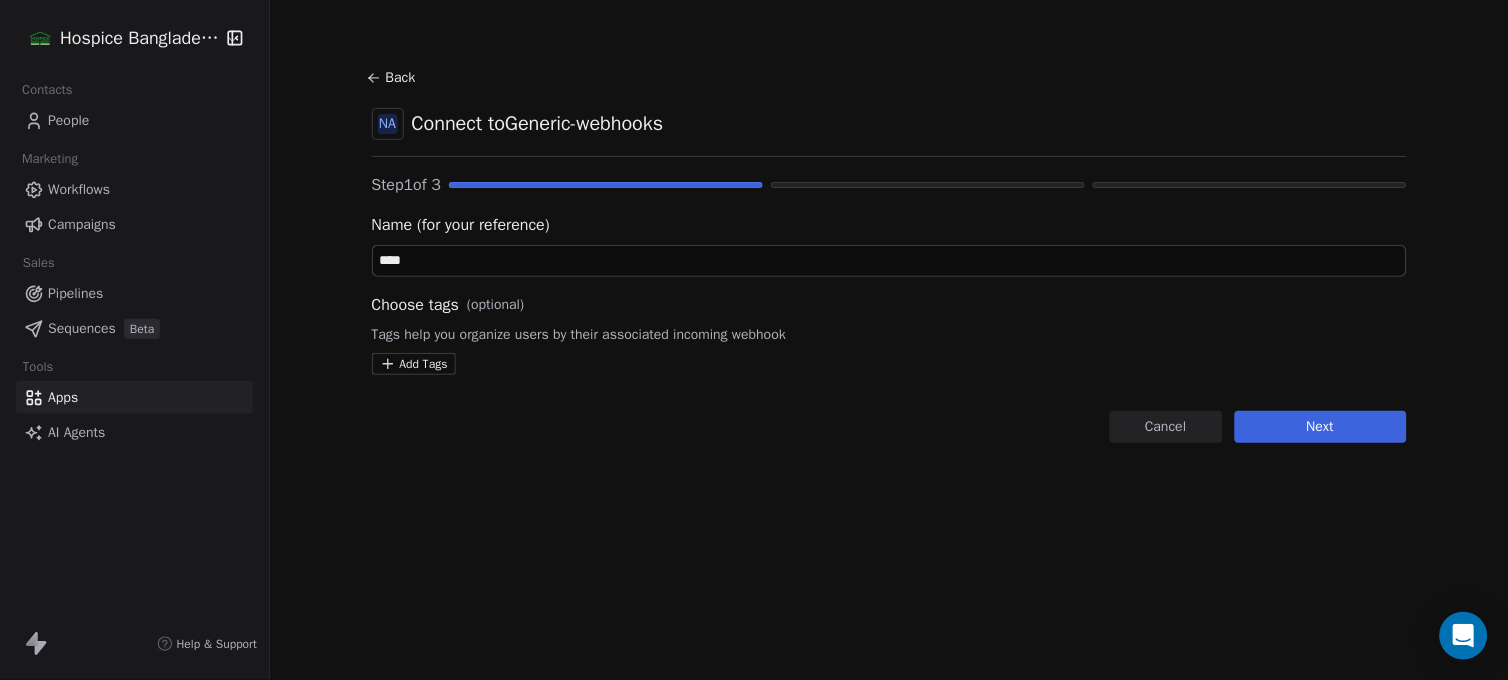 click on "Next" at bounding box center (1321, 427) 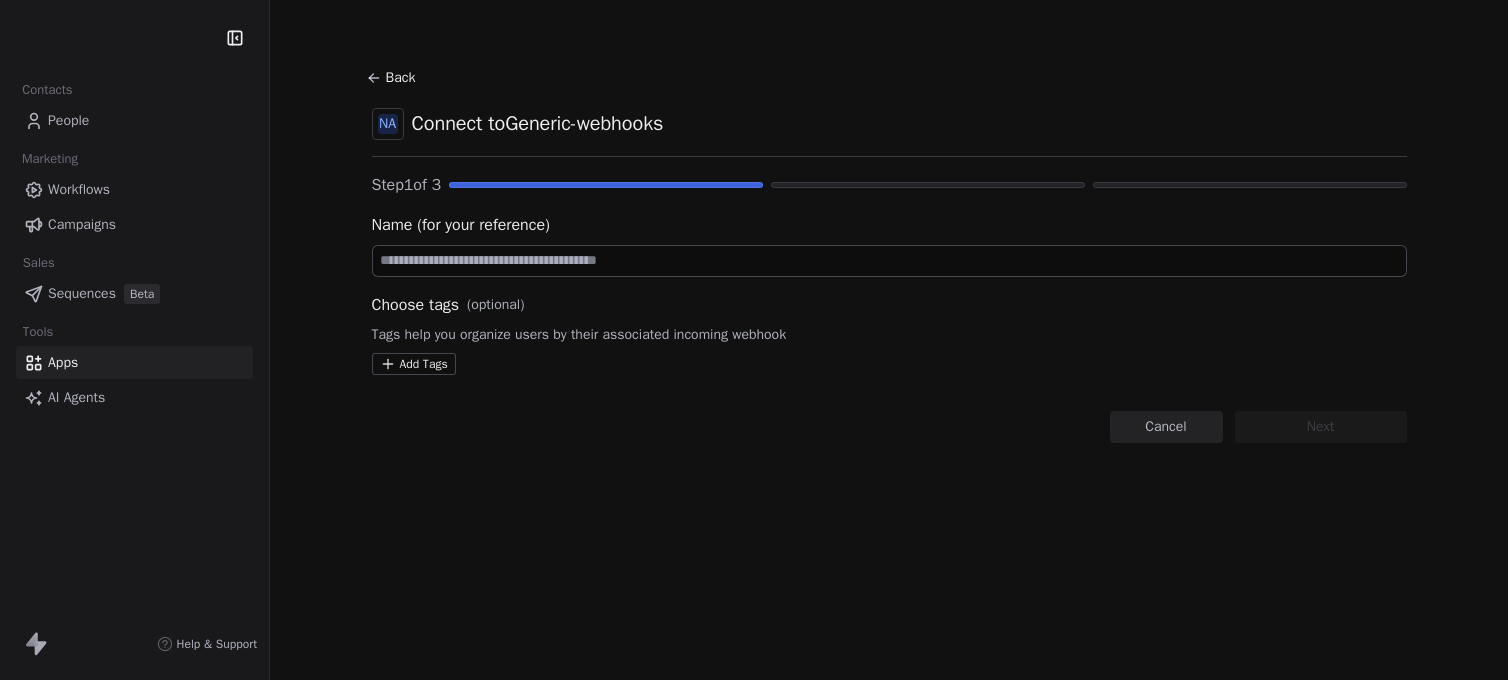 scroll, scrollTop: 0, scrollLeft: 0, axis: both 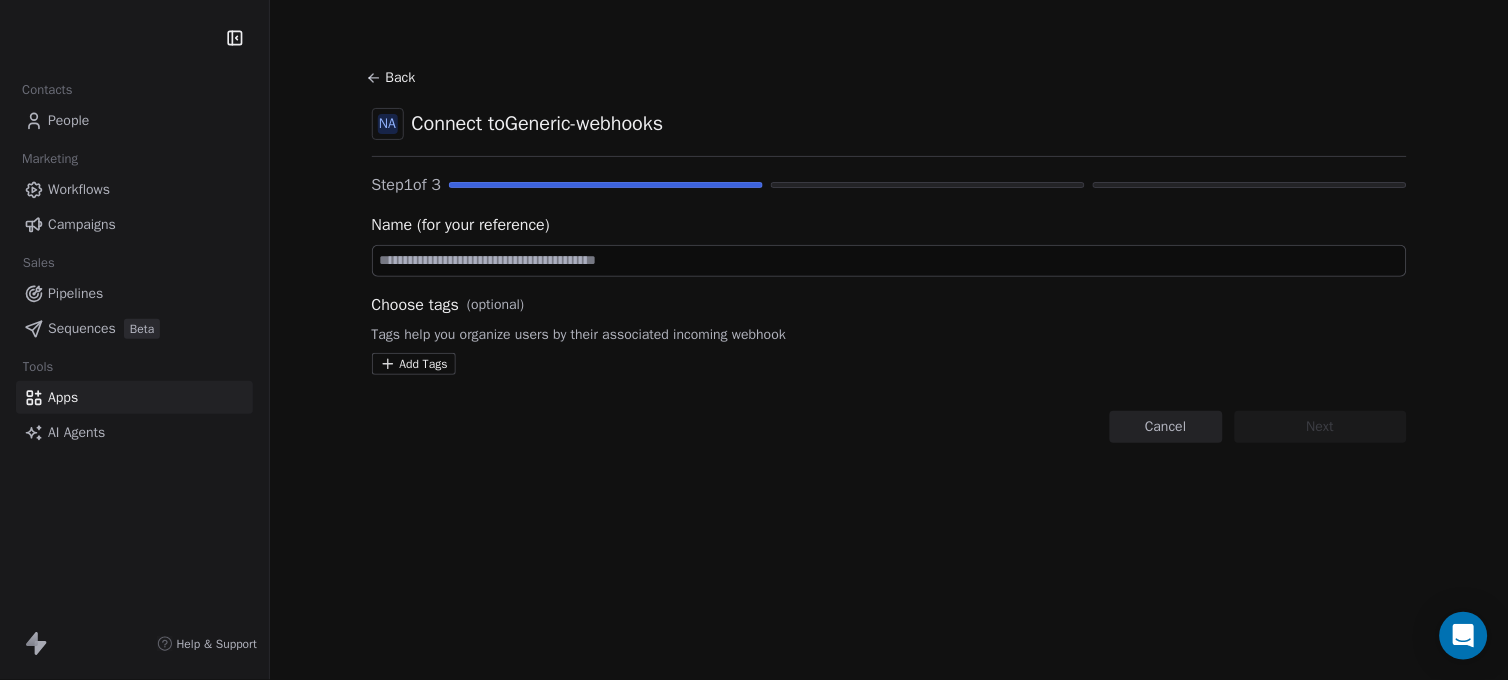 click at bounding box center (889, 261) 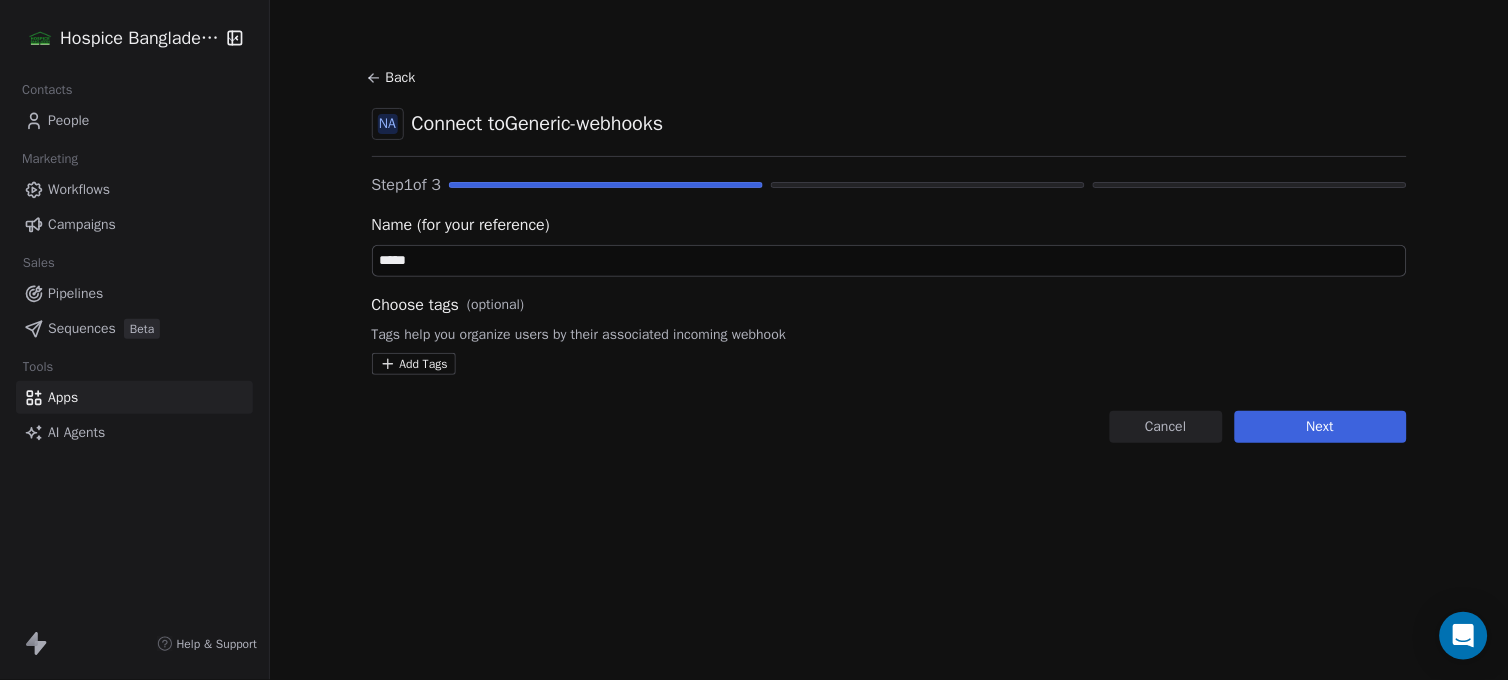 type on "*****" 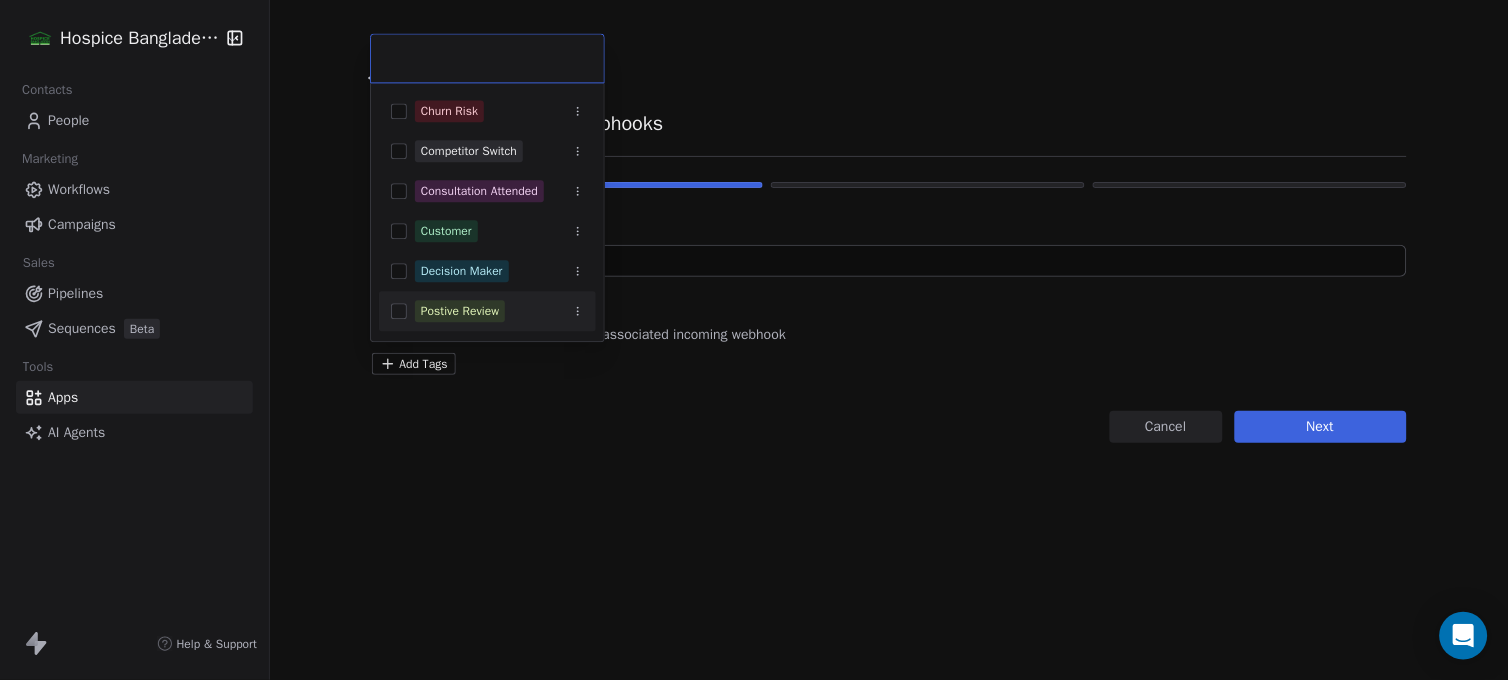click on "Hospice Bangladesh Contacts People Marketing Workflows Campaigns Sales Pipelines Sequences Beta Tools Apps AI Agents Help & Support  Back NA Connect to  Generic-webhooks Step  1  of 3 Name (for your reference) ***** Choose tags (optional) Tags help you organize users by their associated incoming webhook  Add Tags Cancel Next
Churn Risk Competitor Switch Consultation Attended Customer Decision Maker Postive Review in patient Lead Price Sensitive VIP Webinar April2024 Registered Webinar Attendee" at bounding box center (754, 340) 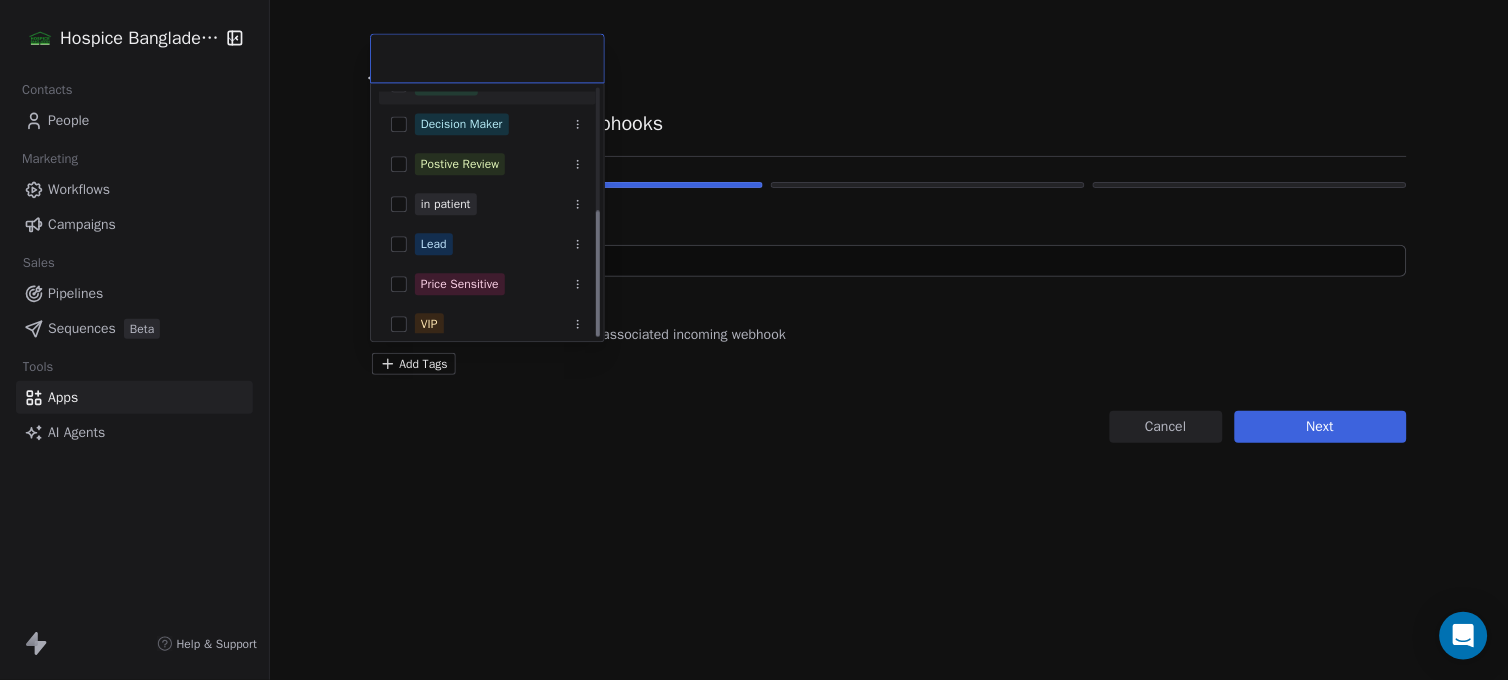 scroll, scrollTop: 236, scrollLeft: 0, axis: vertical 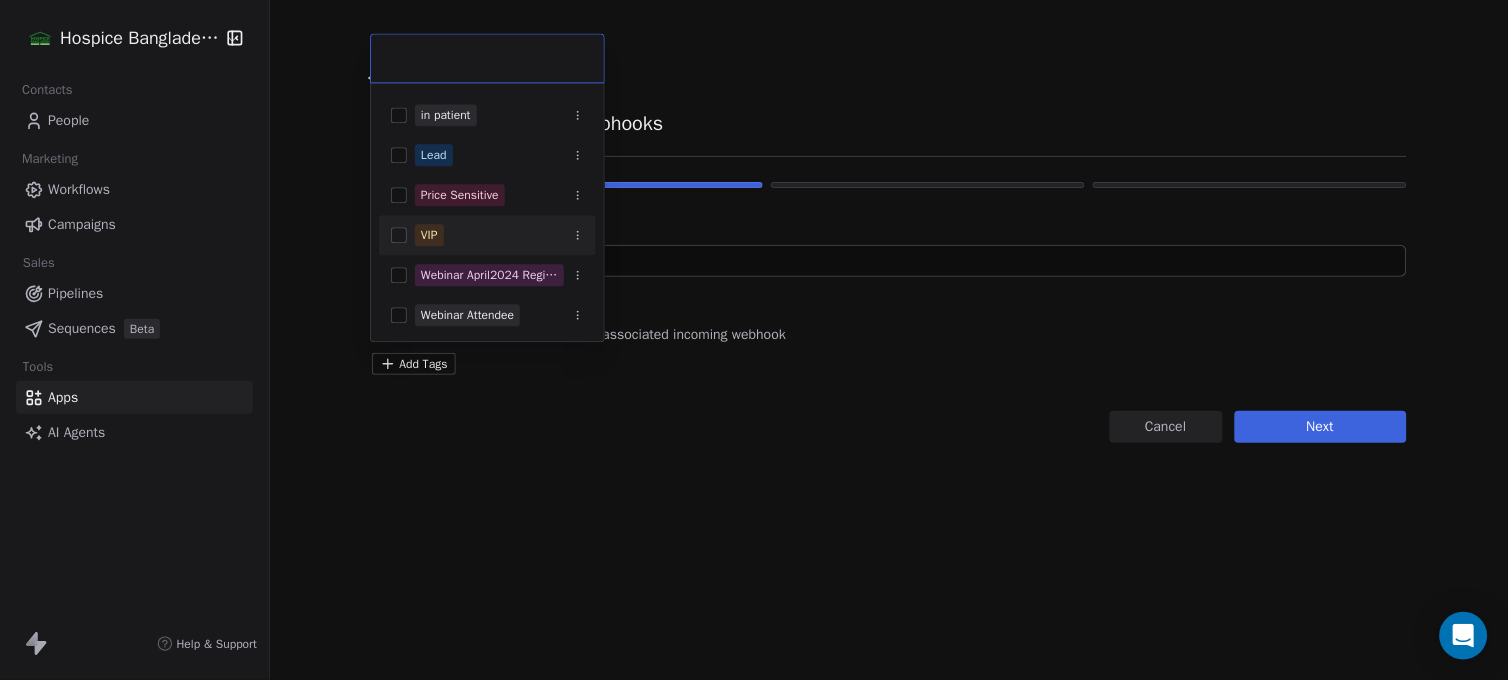 click on "VIP" at bounding box center (499, 235) 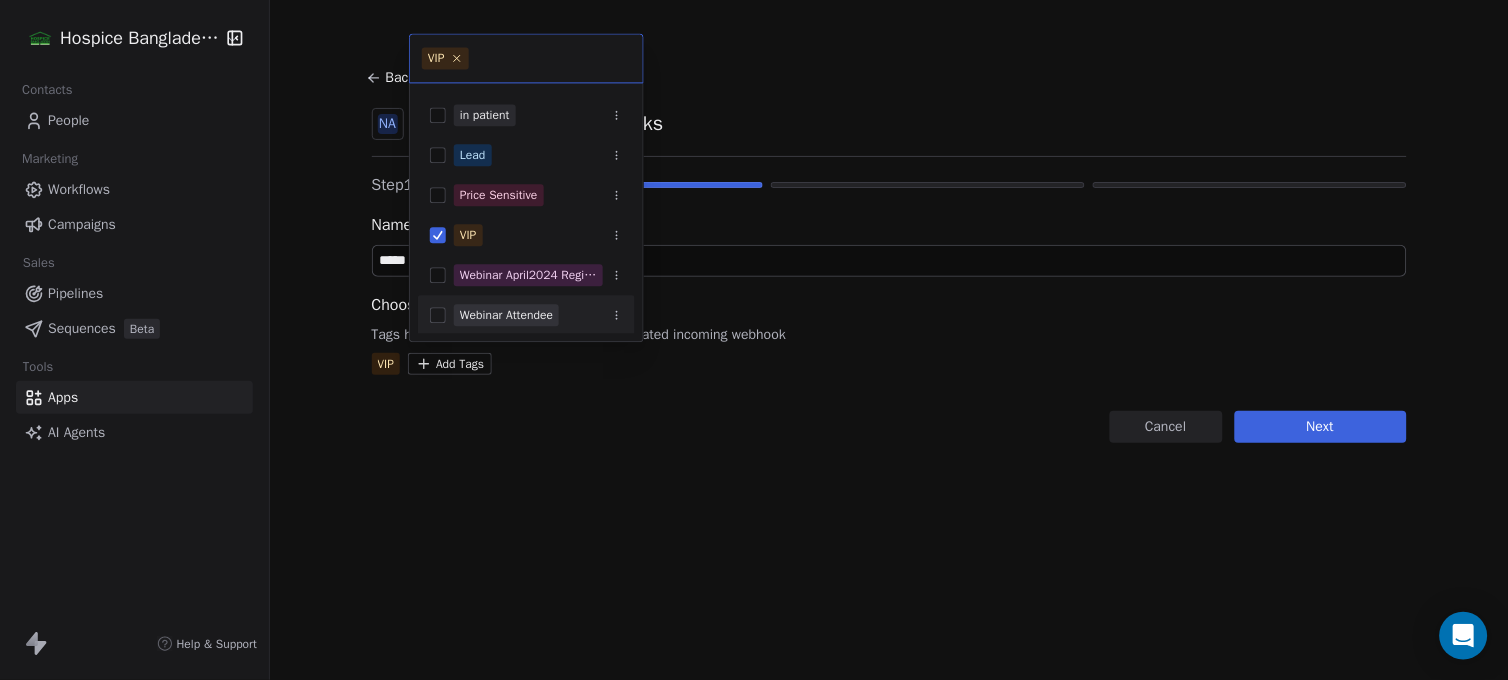 click on "Hospice Bangladesh Contacts People Marketing Workflows Campaigns Sales Pipelines Sequences Beta Tools Apps AI Agents Help & Support  Back NA Connect to  Generic-webhooks Step  1  of 3 Name (for your reference) ***** Choose tags (optional) Tags help you organize users by their associated incoming webhook VIP  Add Tags Cancel Next
VIP Churn Risk Competitor Switch Consultation Attended Customer Decision Maker Postive Review in patient Lead Price Sensitive VIP Webinar April2024 Registered Webinar Attendee" at bounding box center [754, 340] 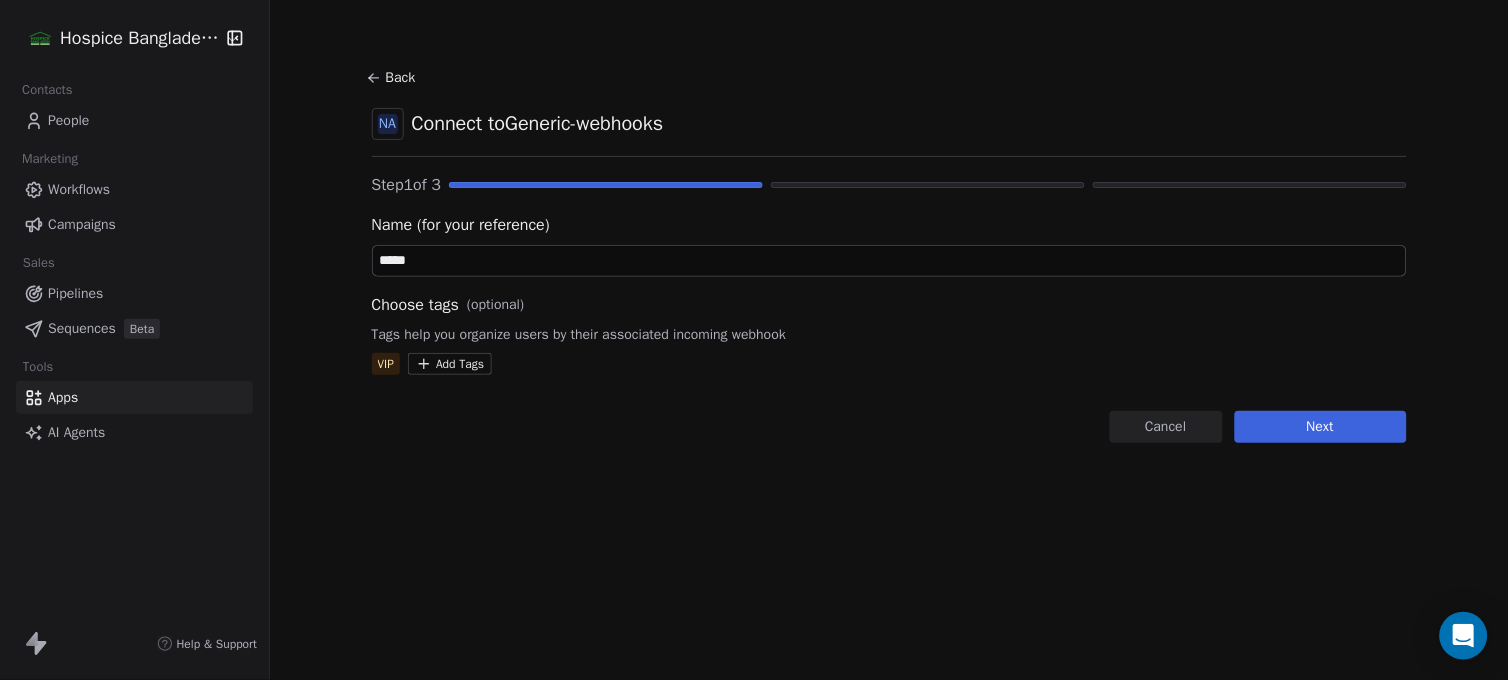 click on "Next" at bounding box center [1321, 427] 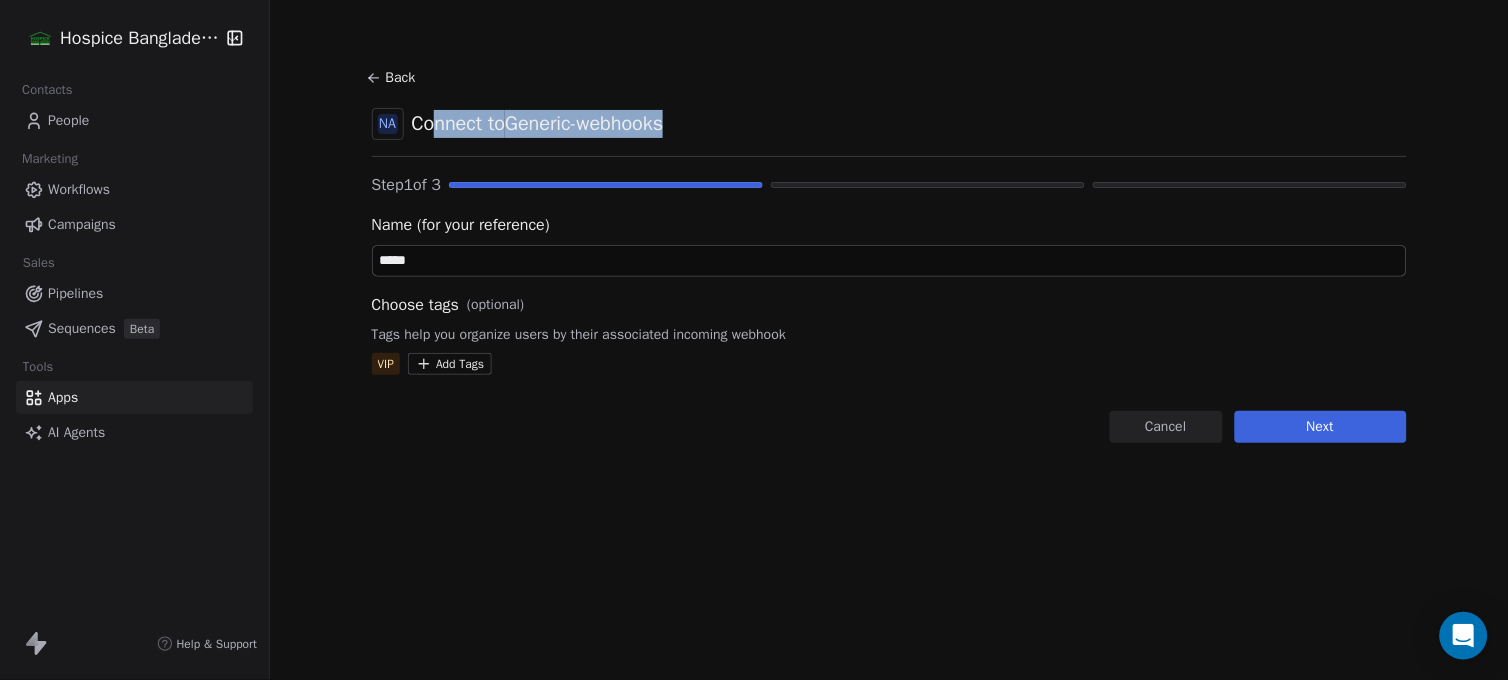 drag, startPoint x: 436, startPoint y: 117, endPoint x: 732, endPoint y: 136, distance: 296.60916 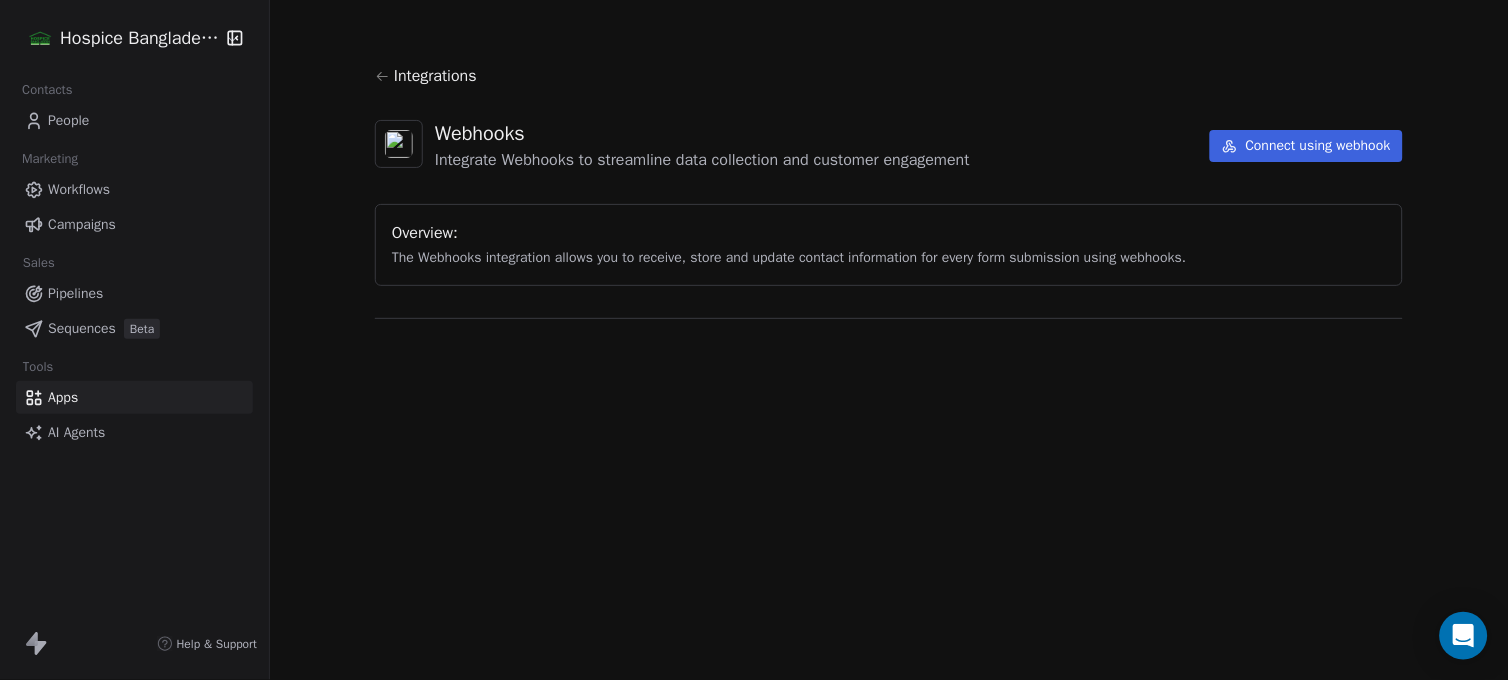 click on "Overview:" at bounding box center (889, 233) 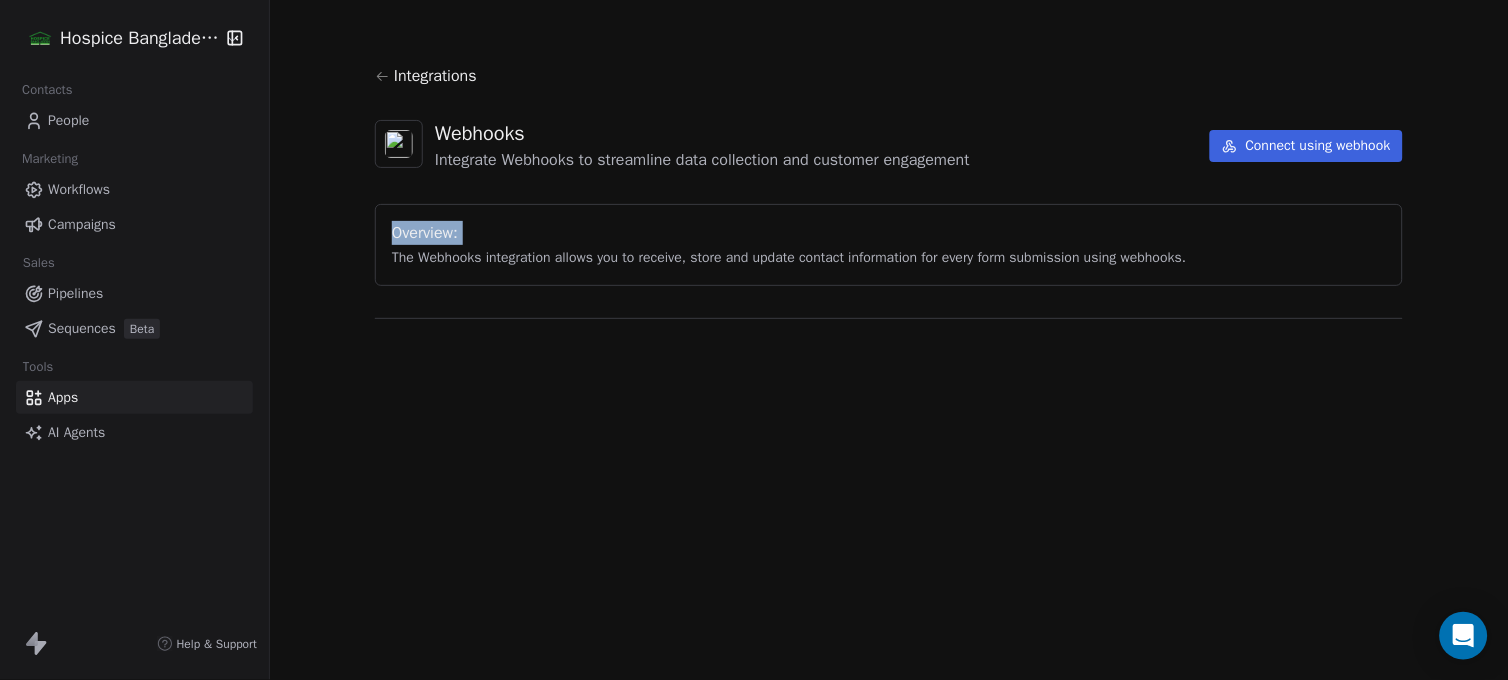 click on "Overview:" at bounding box center [889, 233] 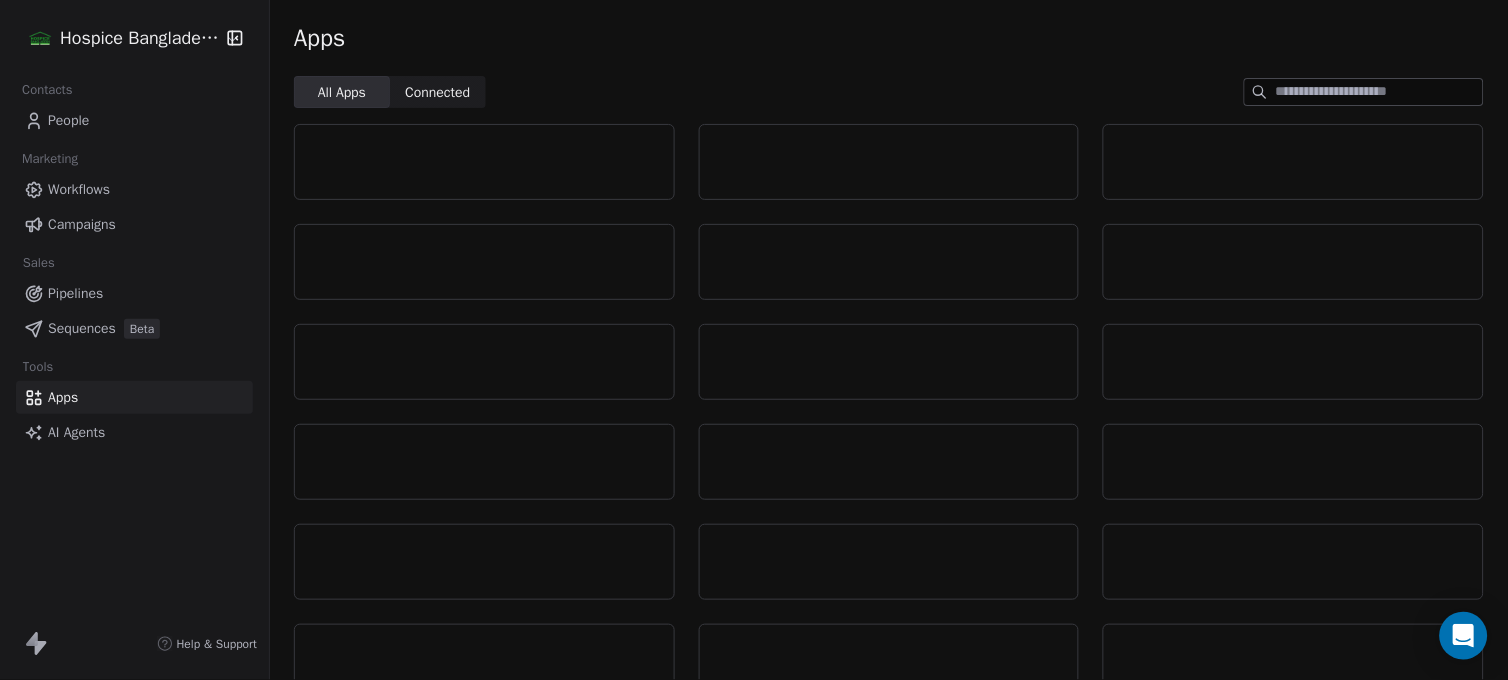 click on "Connected Connected" at bounding box center (438, 92) 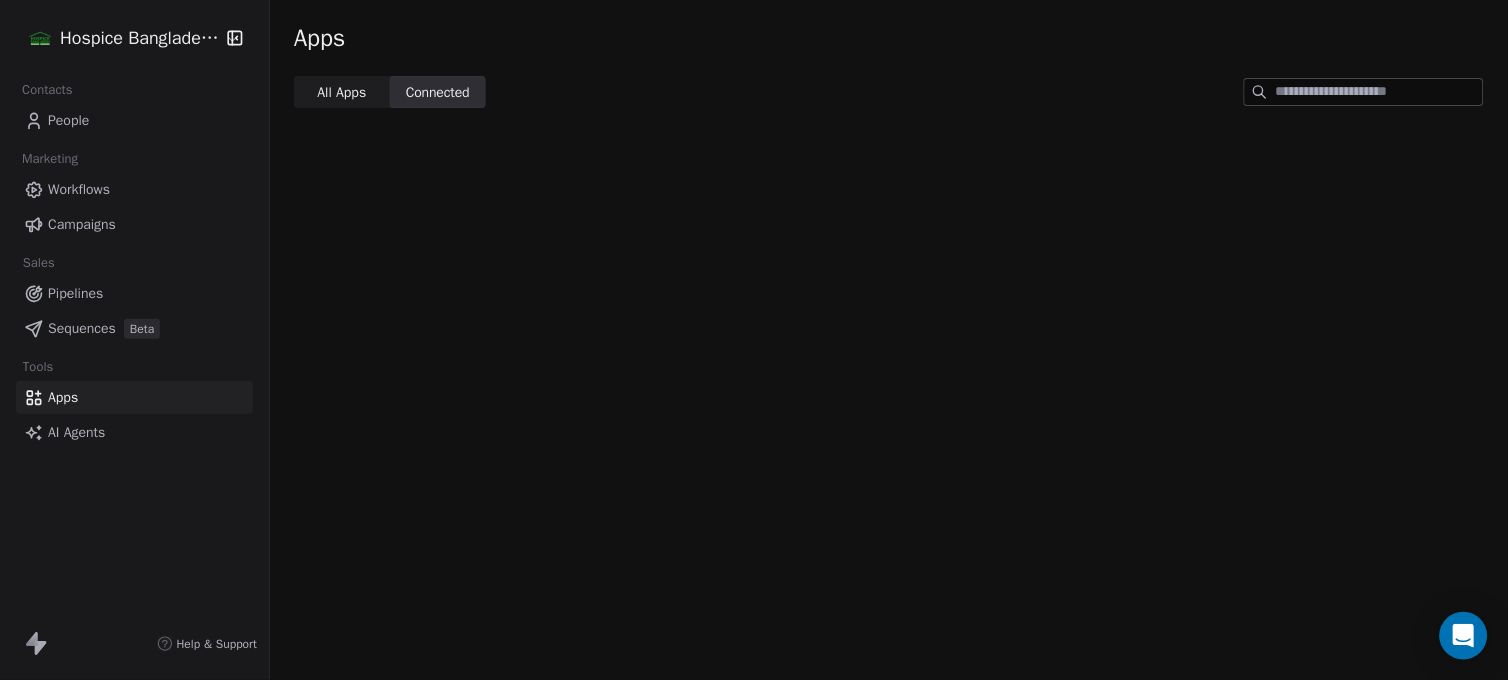 click on "All Apps" at bounding box center [341, 92] 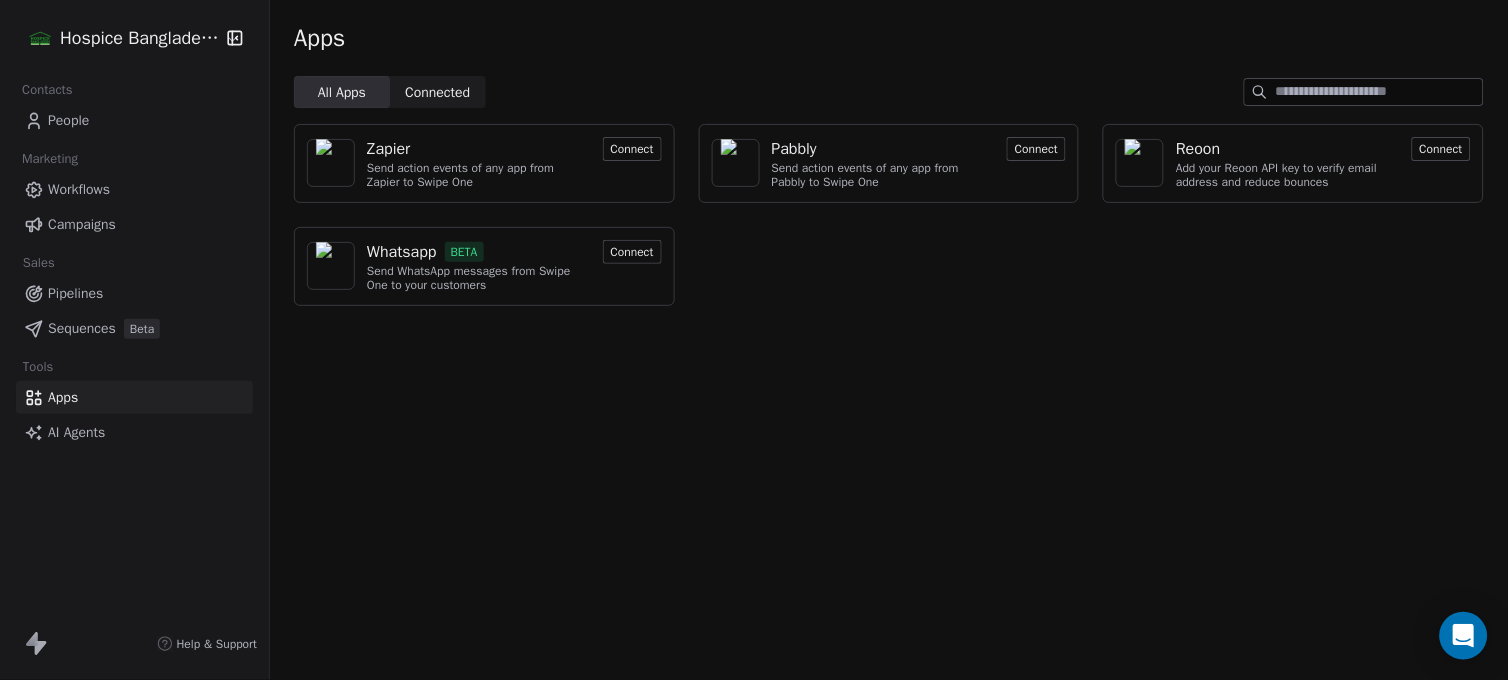 click on "Connected" at bounding box center (437, 92) 